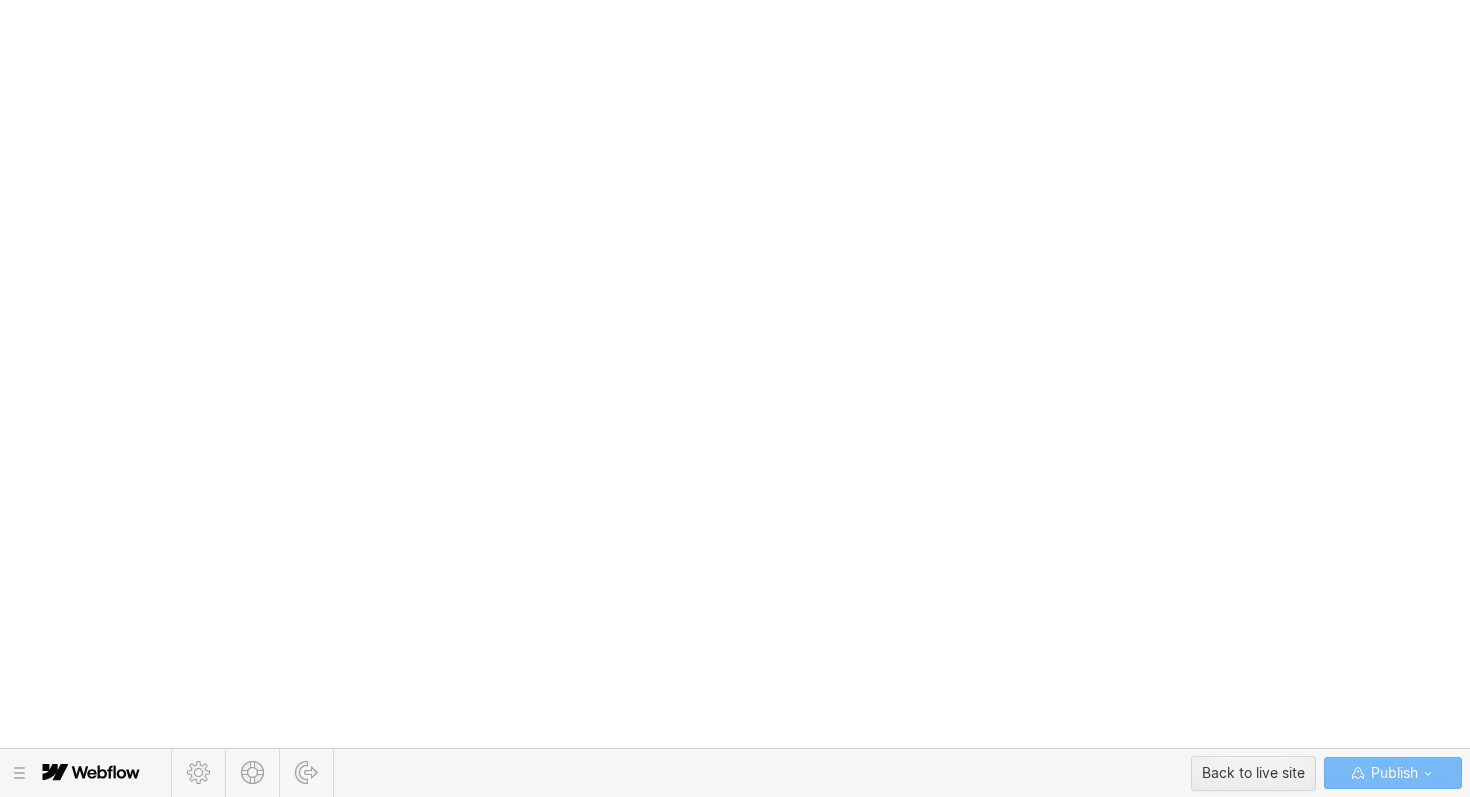 scroll, scrollTop: 0, scrollLeft: 0, axis: both 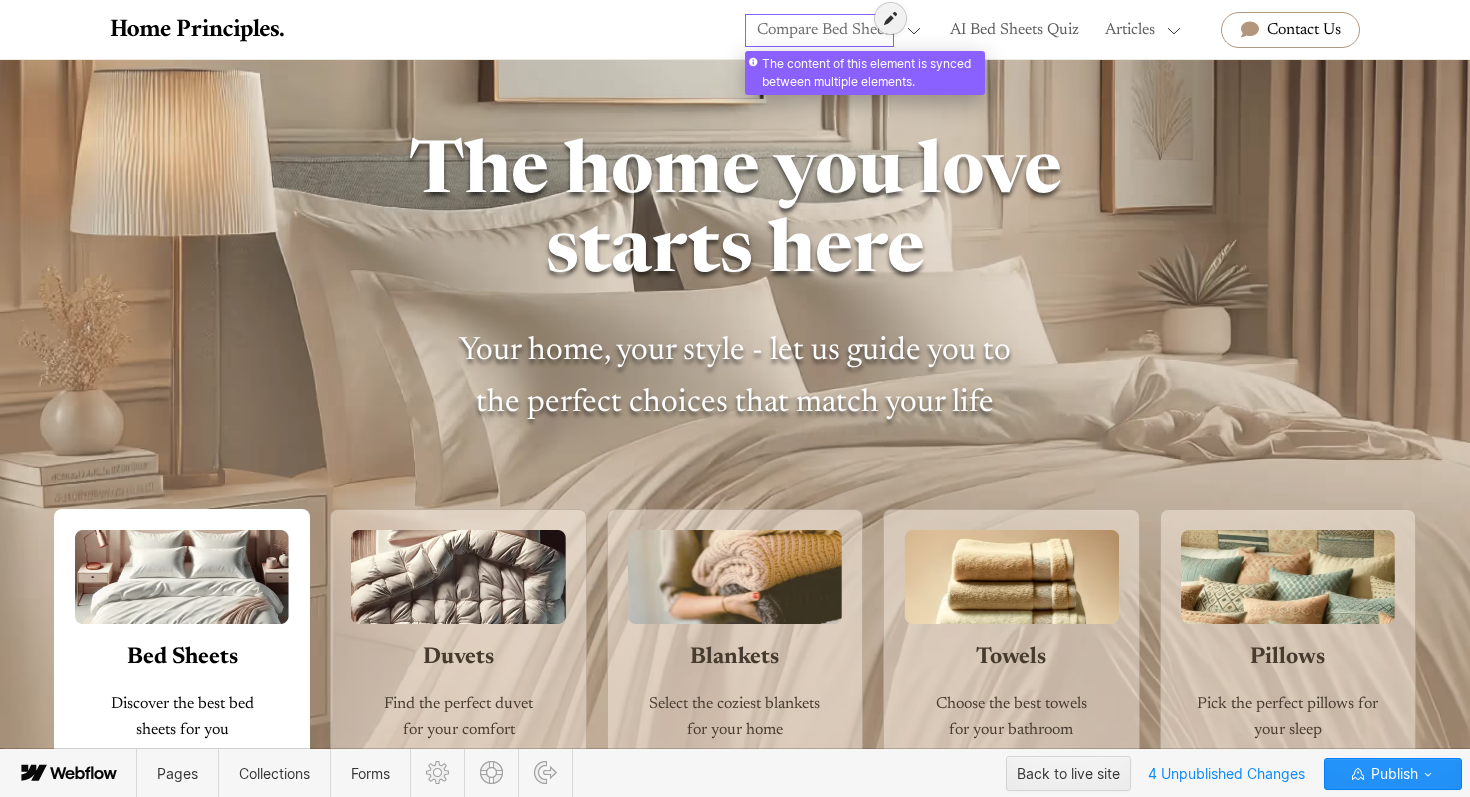 click at bounding box center [819, 21] 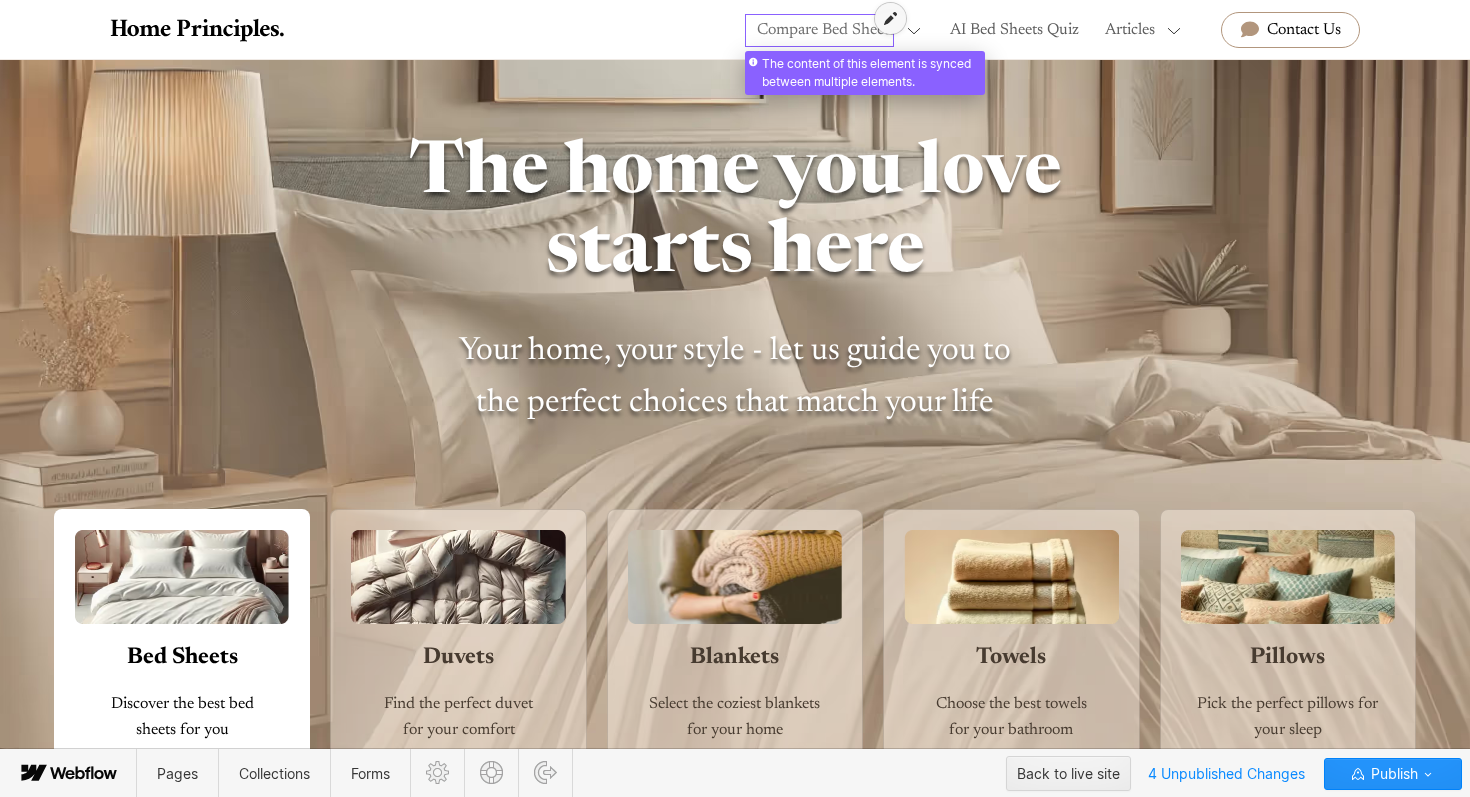 click at bounding box center (890, 18) 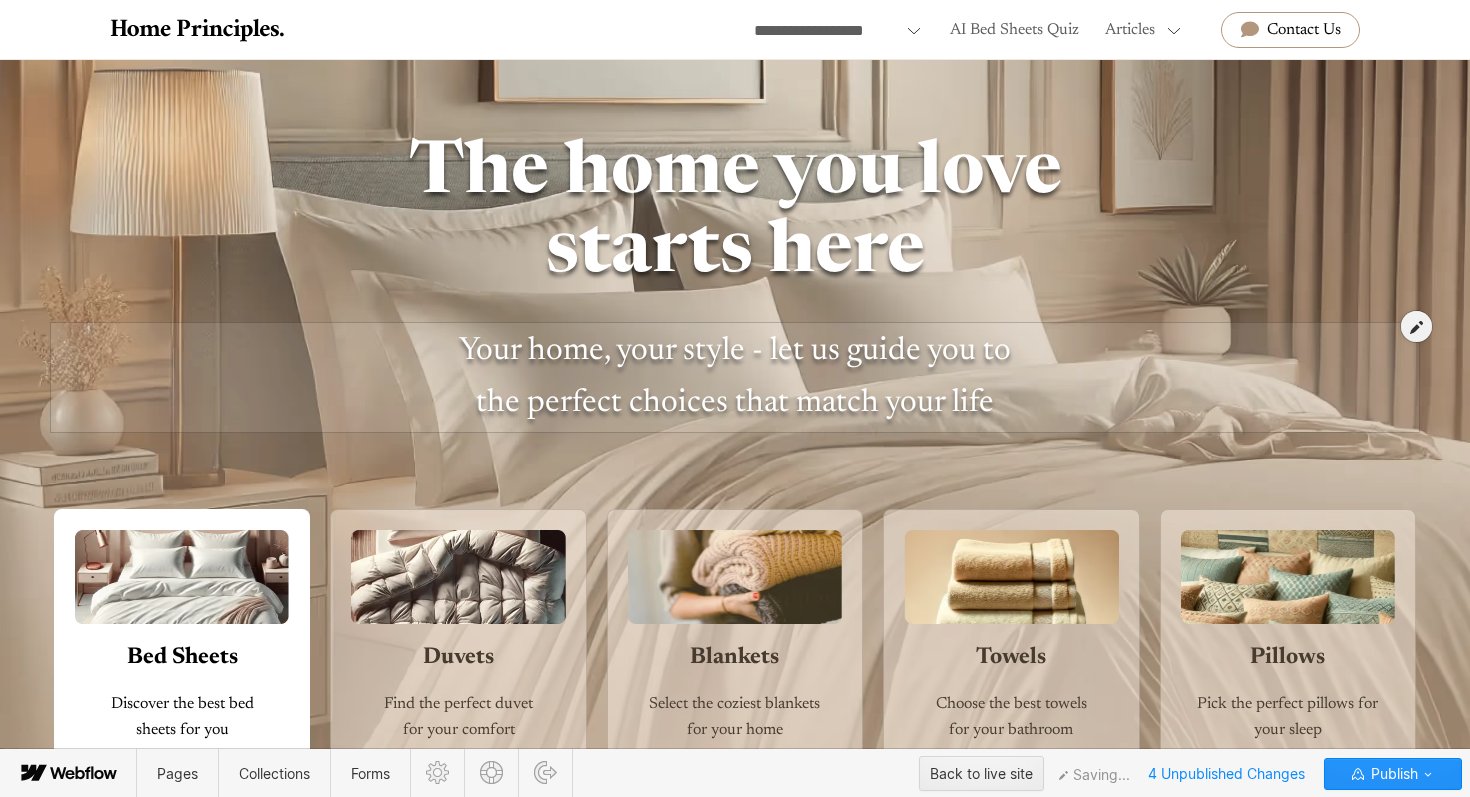 drag, startPoint x: 897, startPoint y: 128, endPoint x: 894, endPoint y: 370, distance: 242.0186 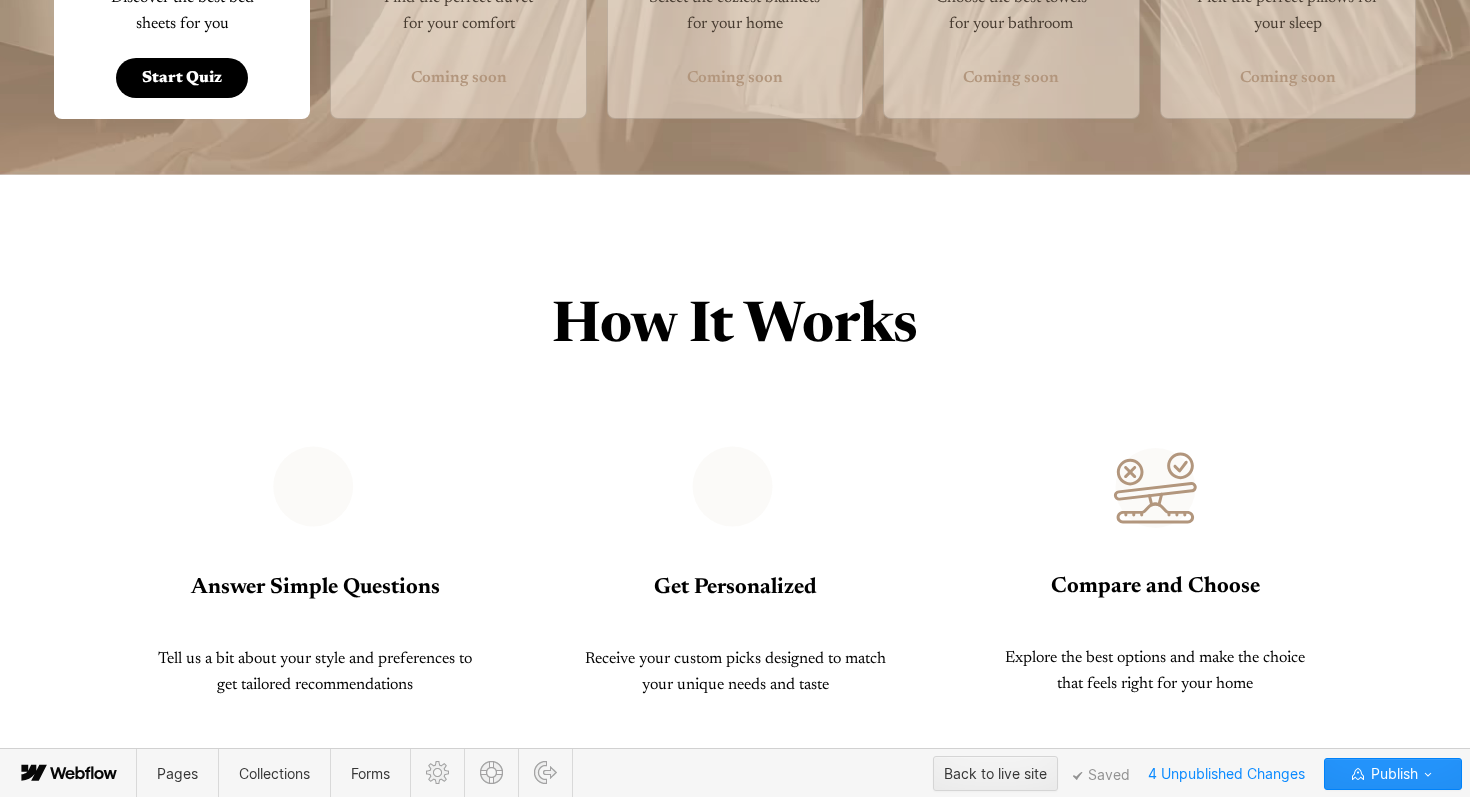 scroll, scrollTop: 847, scrollLeft: 0, axis: vertical 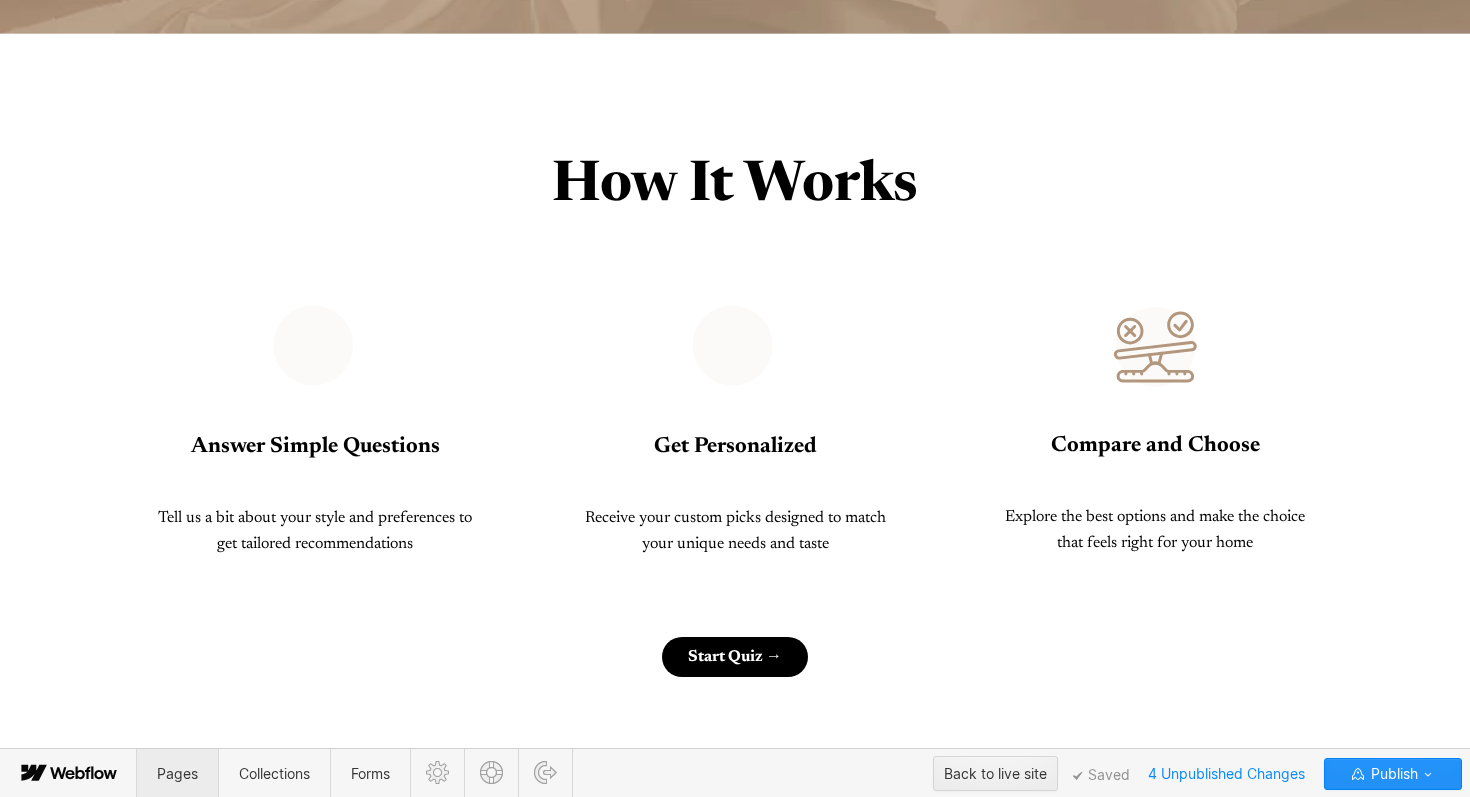 click on "Pages" at bounding box center (177, 773) 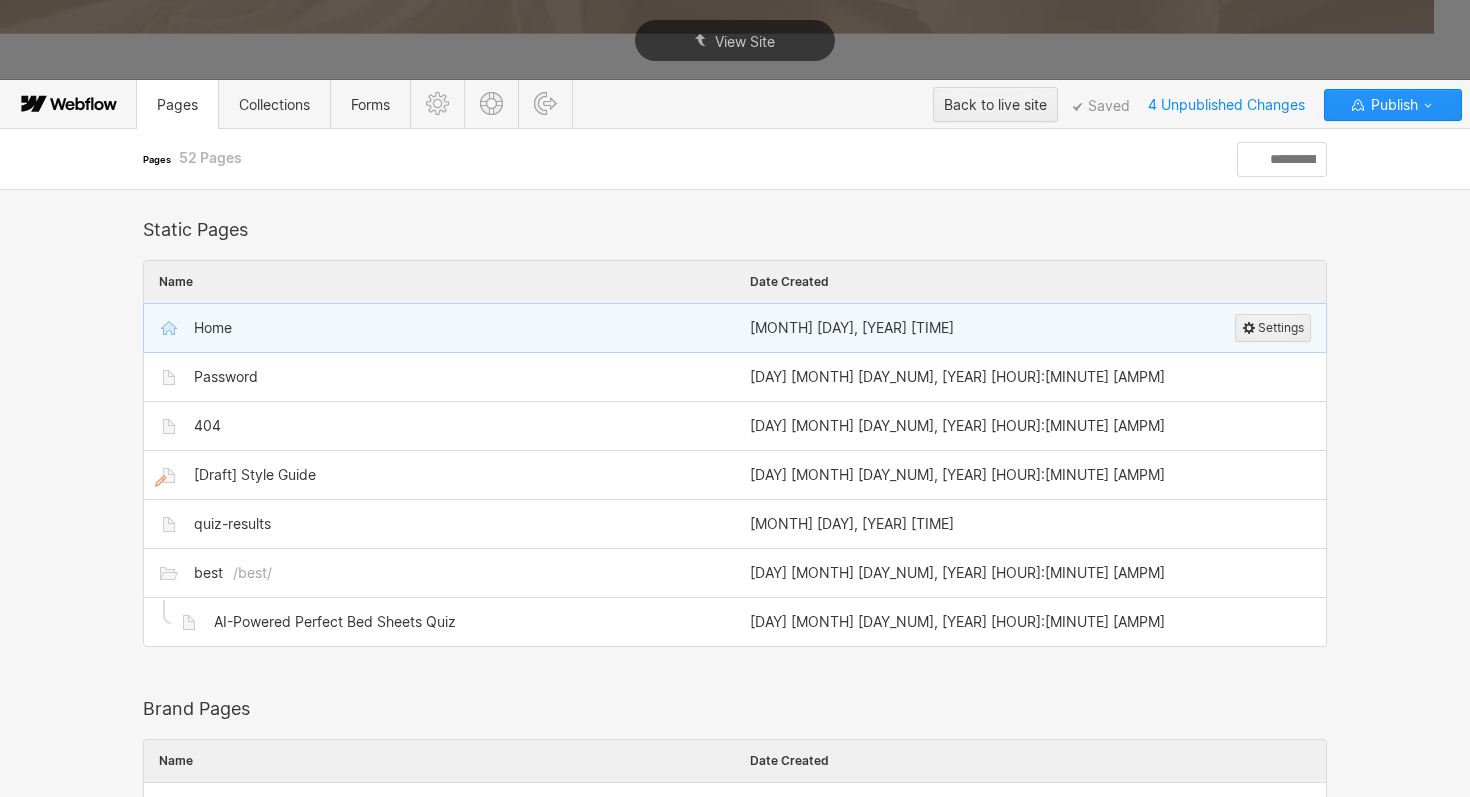 click on "Home" at bounding box center (213, 328) 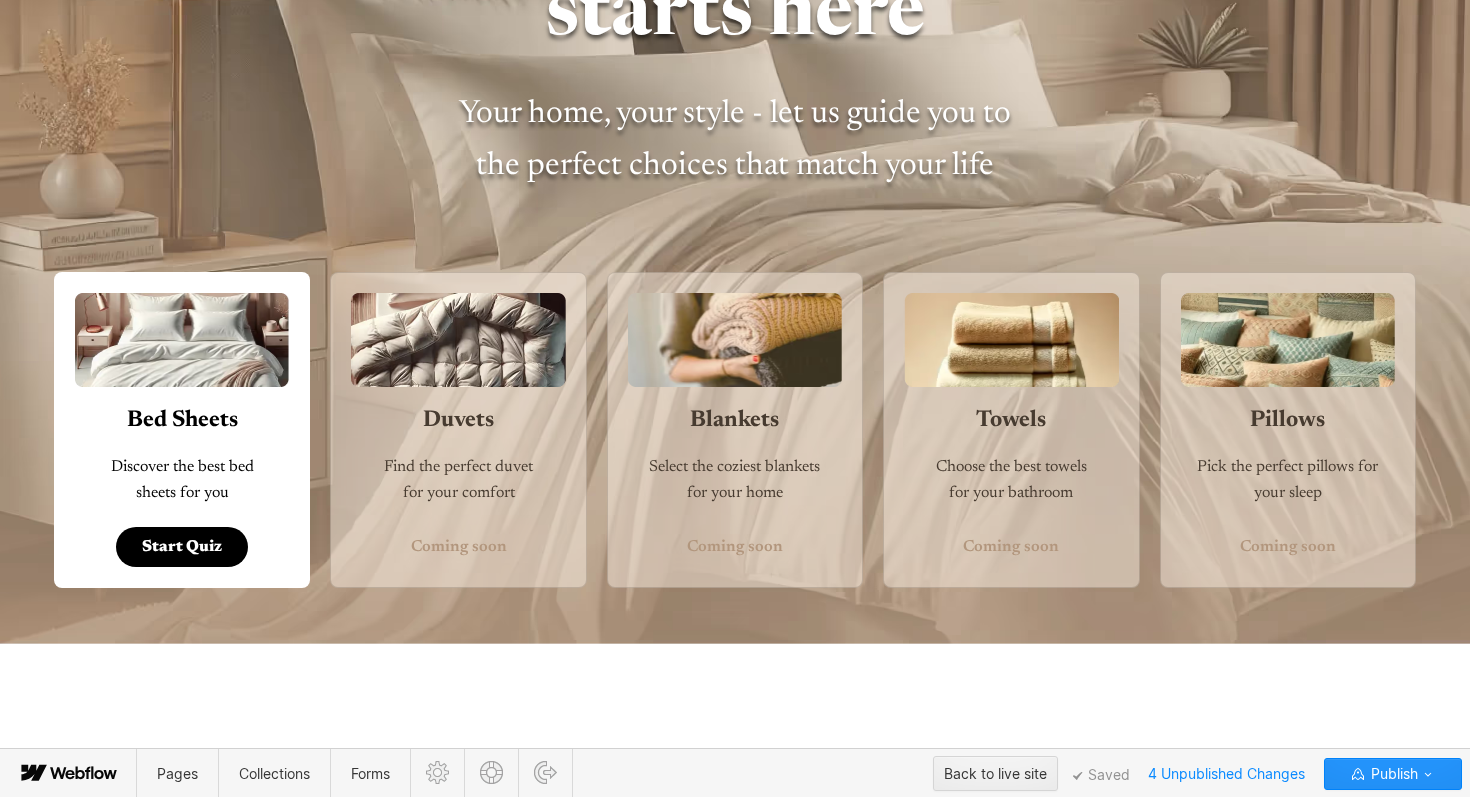 scroll, scrollTop: 235, scrollLeft: 0, axis: vertical 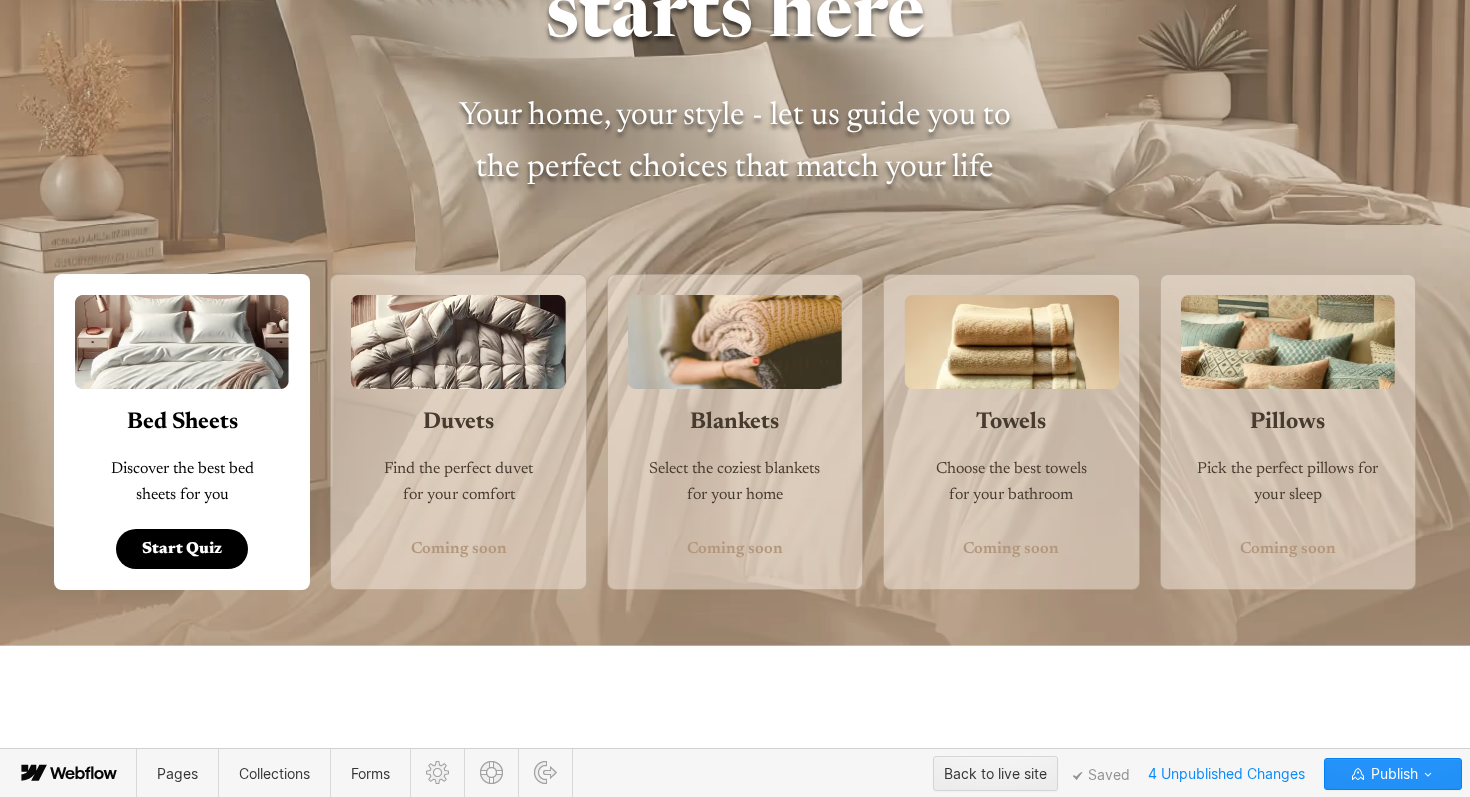 click on "Duvets Find the perfect duvet for your comfort Coming soon" at bounding box center (458, 432) 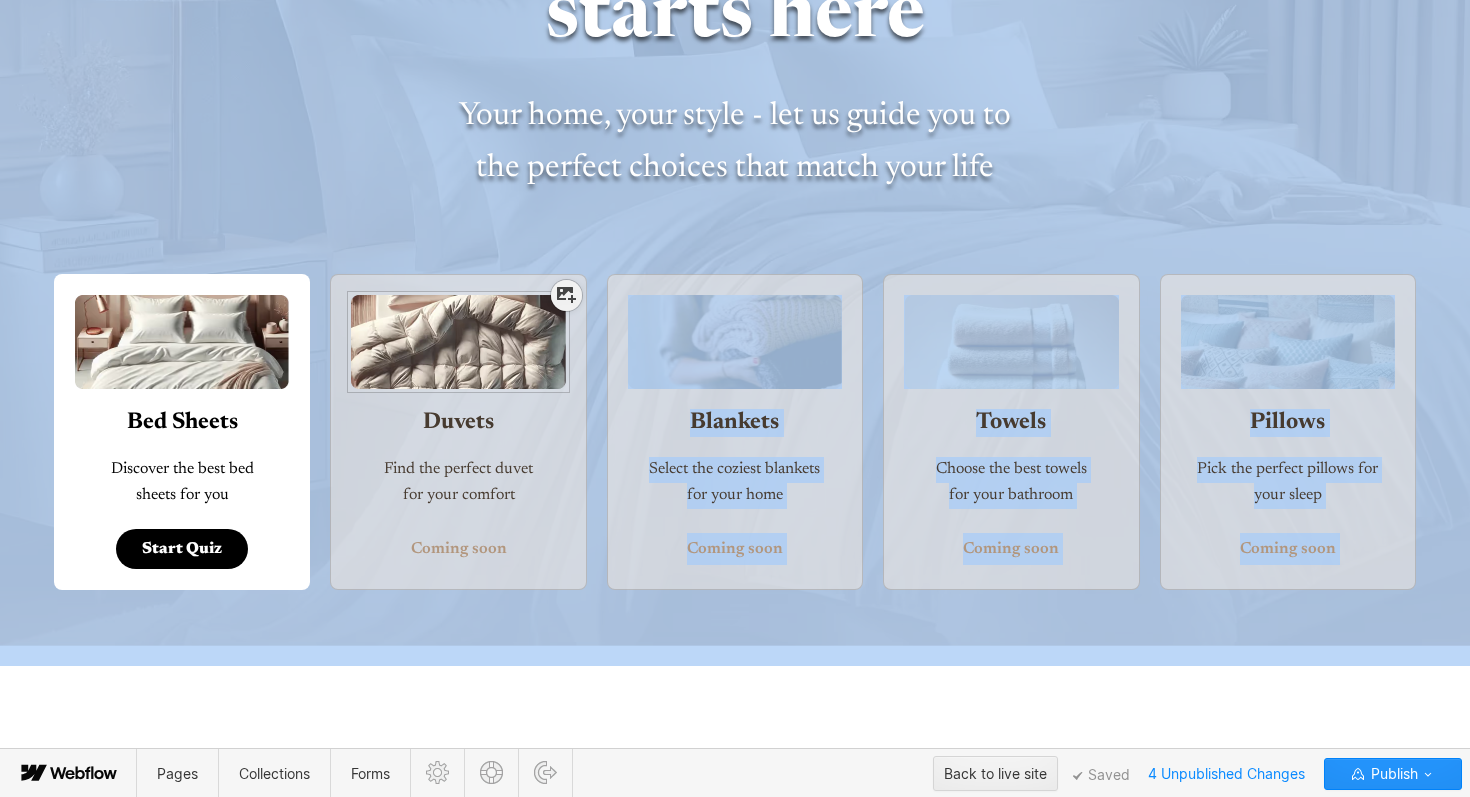 drag, startPoint x: 559, startPoint y: 576, endPoint x: 424, endPoint y: 299, distance: 308.14606 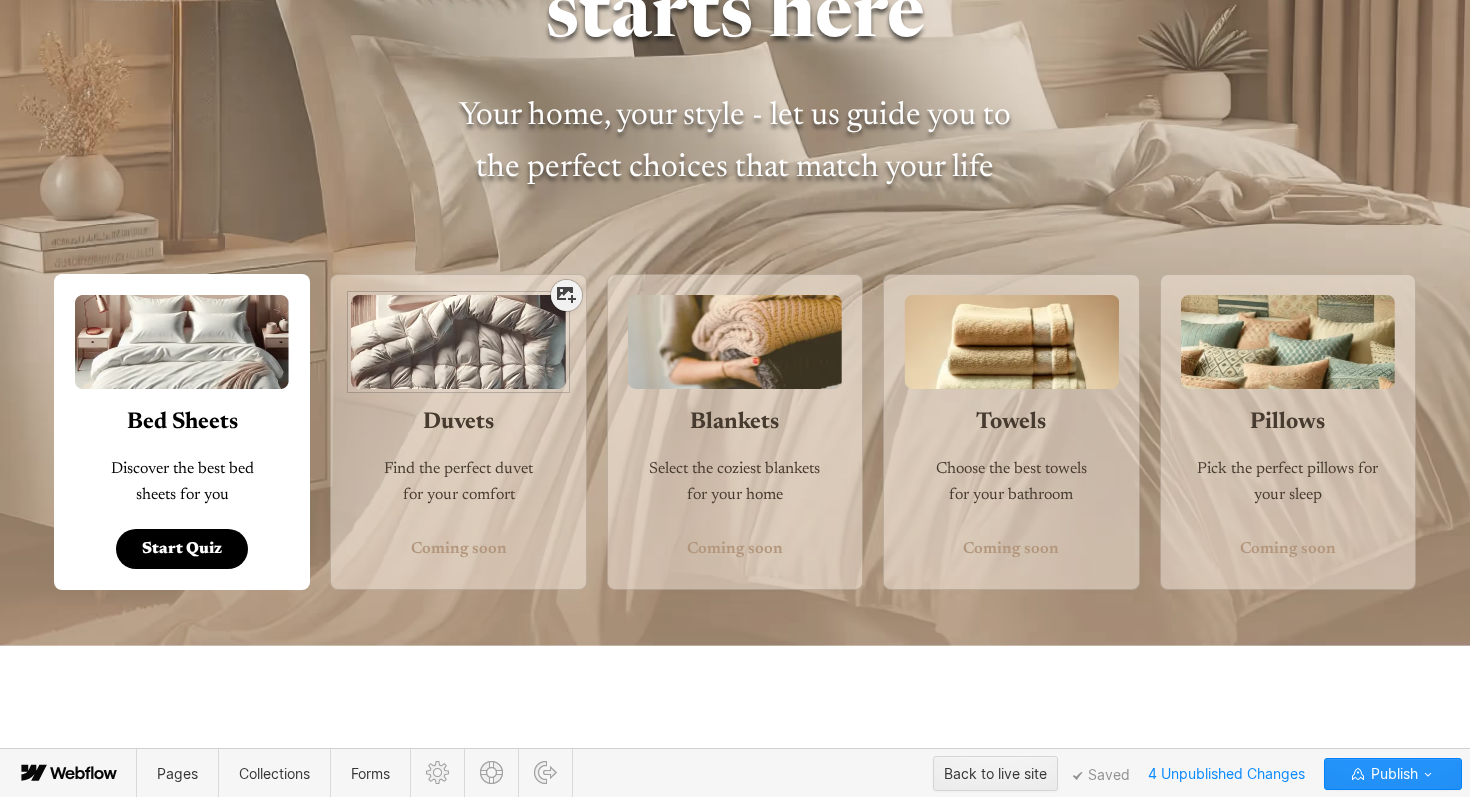 click on "Duvets Find the perfect duvet for your comfort Coming soon" at bounding box center (458, 432) 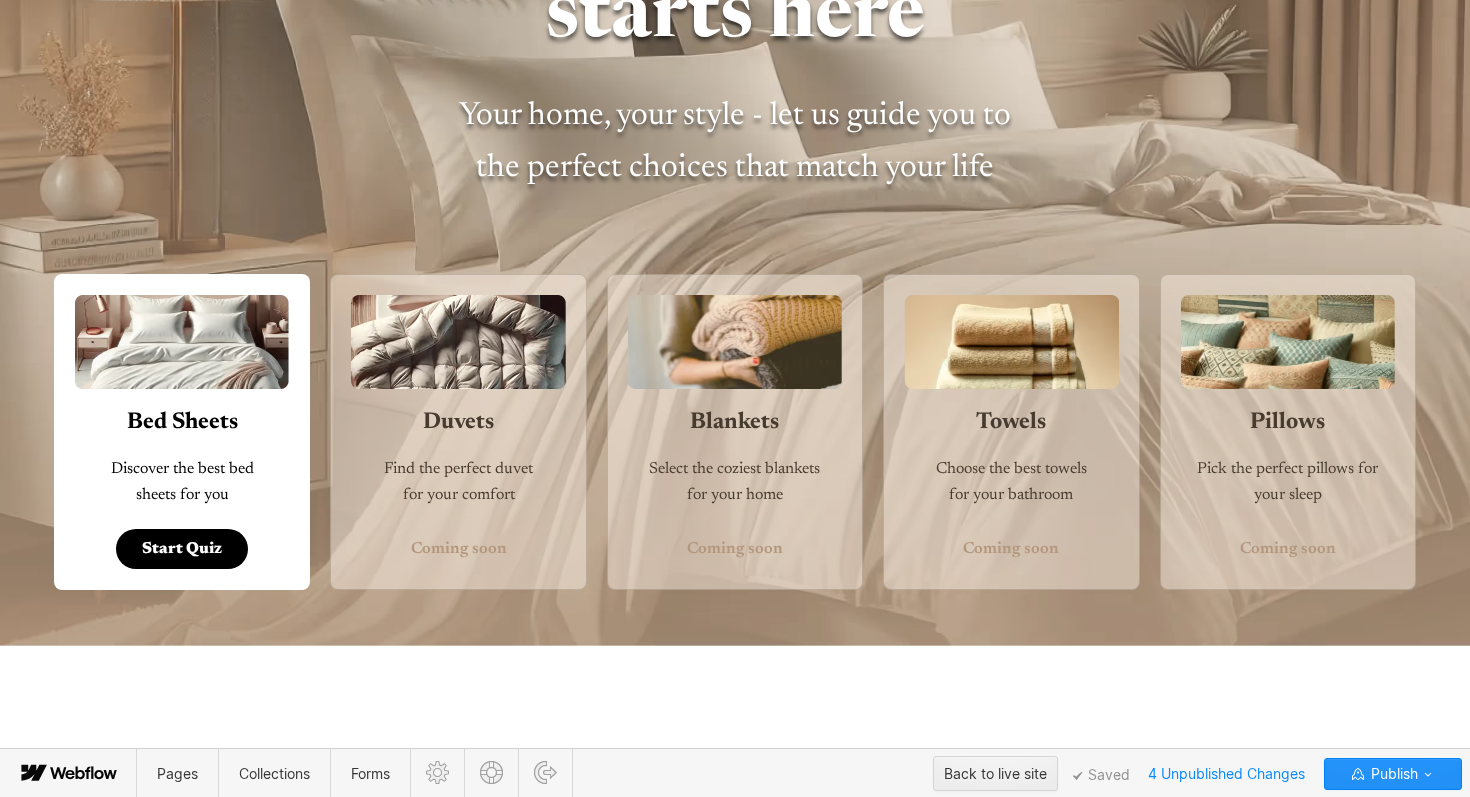 click on "Duvets Find the perfect duvet for your comfort Coming soon" at bounding box center (458, 432) 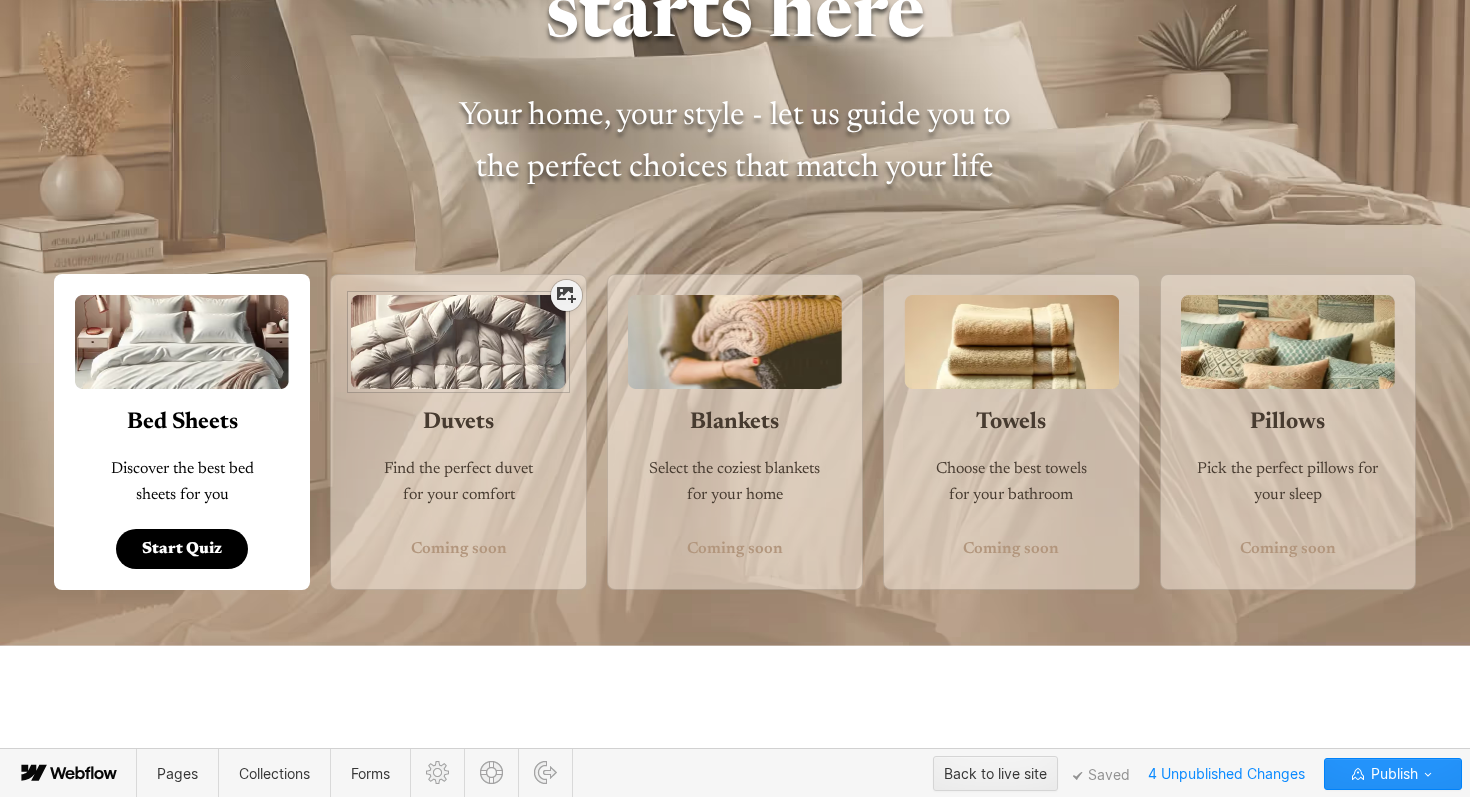 click at bounding box center (458, 332) 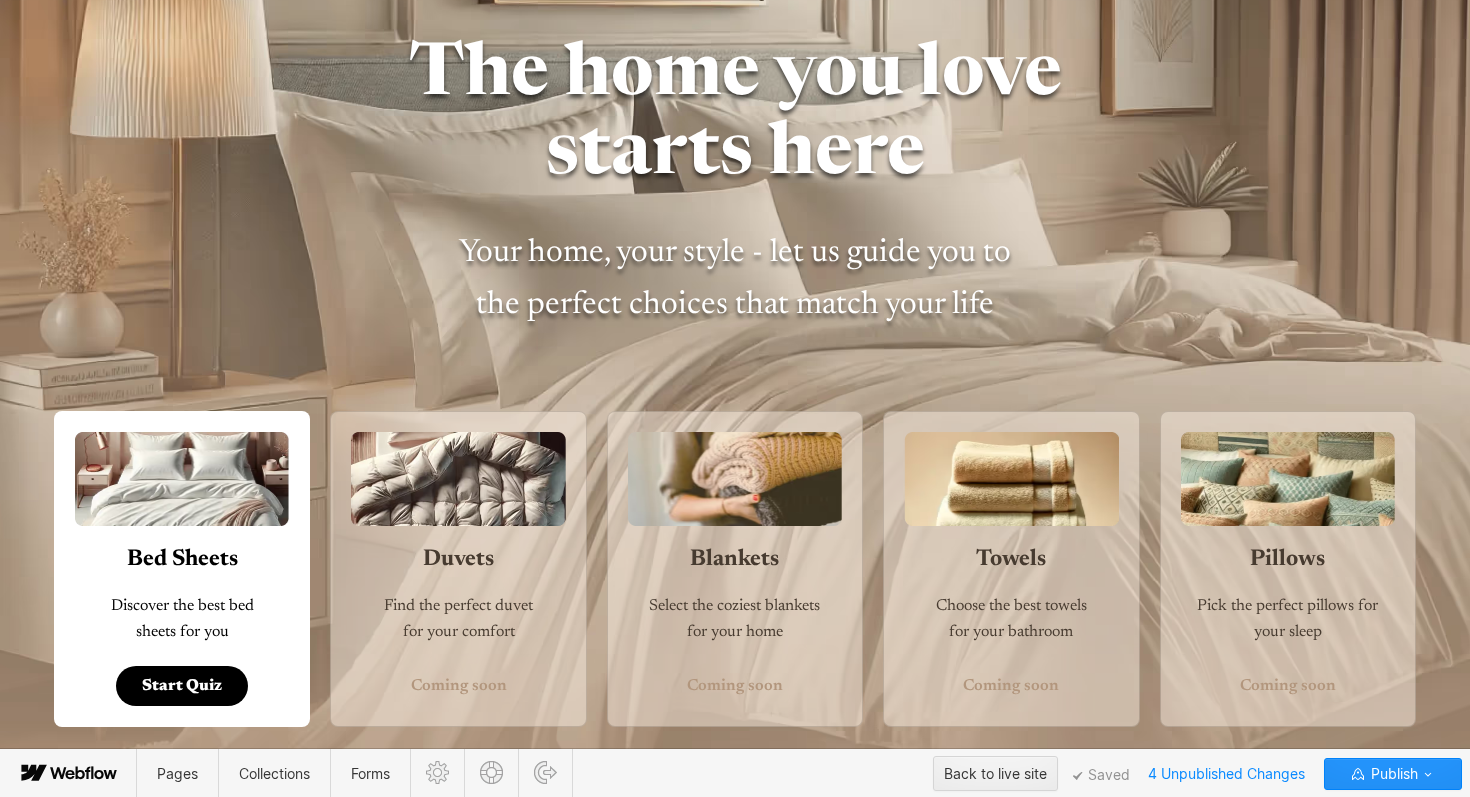 scroll, scrollTop: 0, scrollLeft: 0, axis: both 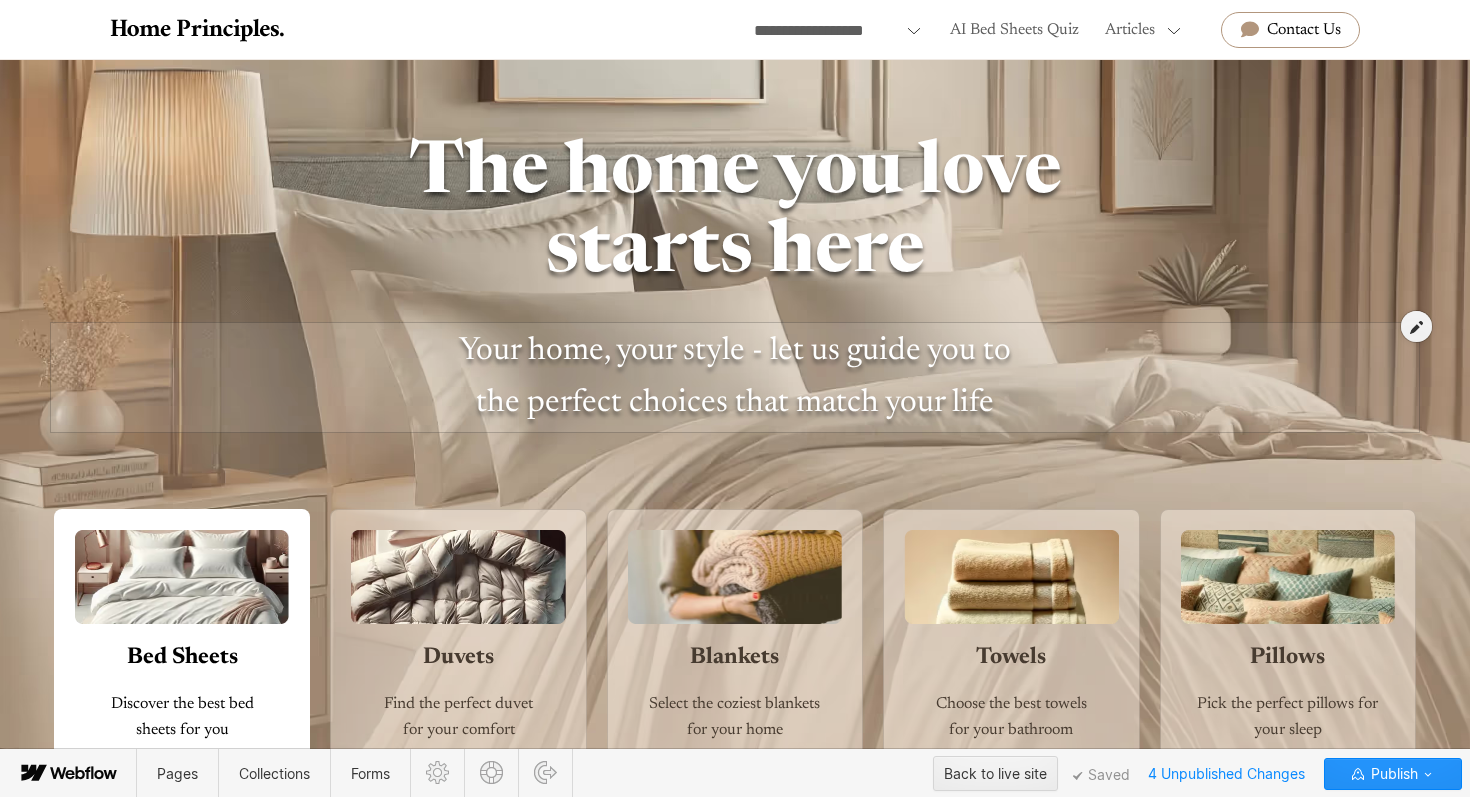 drag, startPoint x: 718, startPoint y: 332, endPoint x: 707, endPoint y: 332, distance: 11 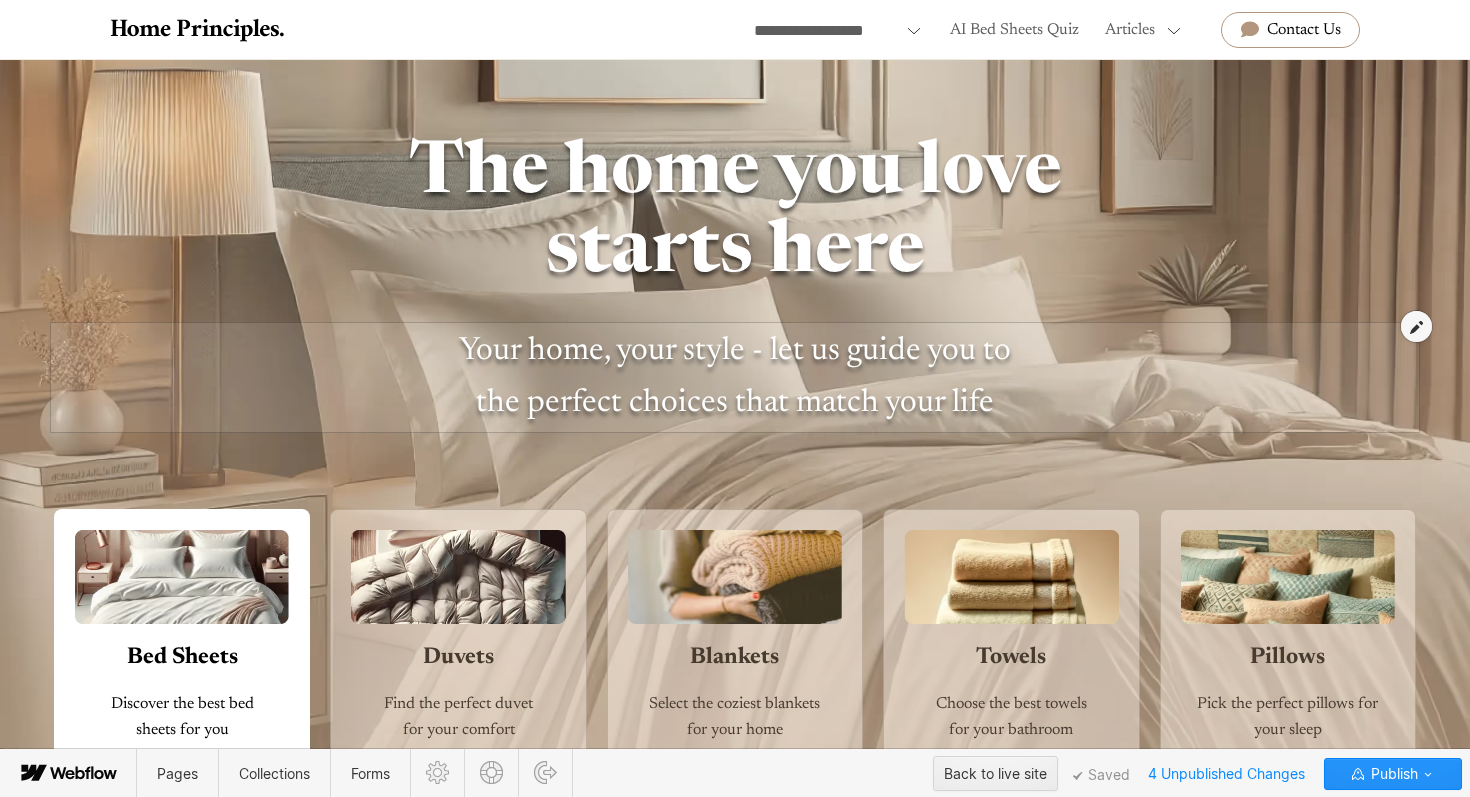 click at bounding box center [1416, 327] 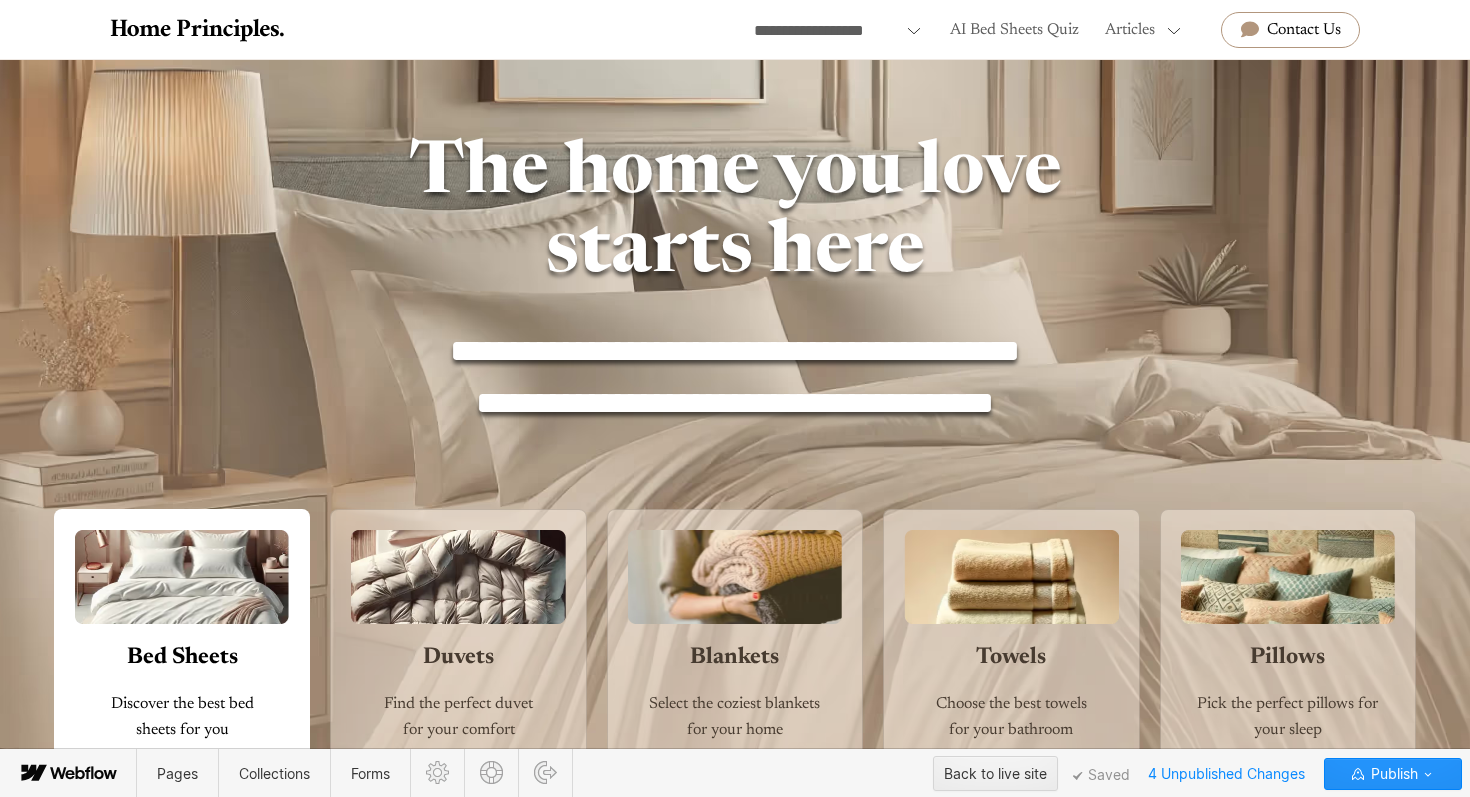 click on "Duvets Find the perfect duvet for your comfort Coming soon" at bounding box center (458, 667) 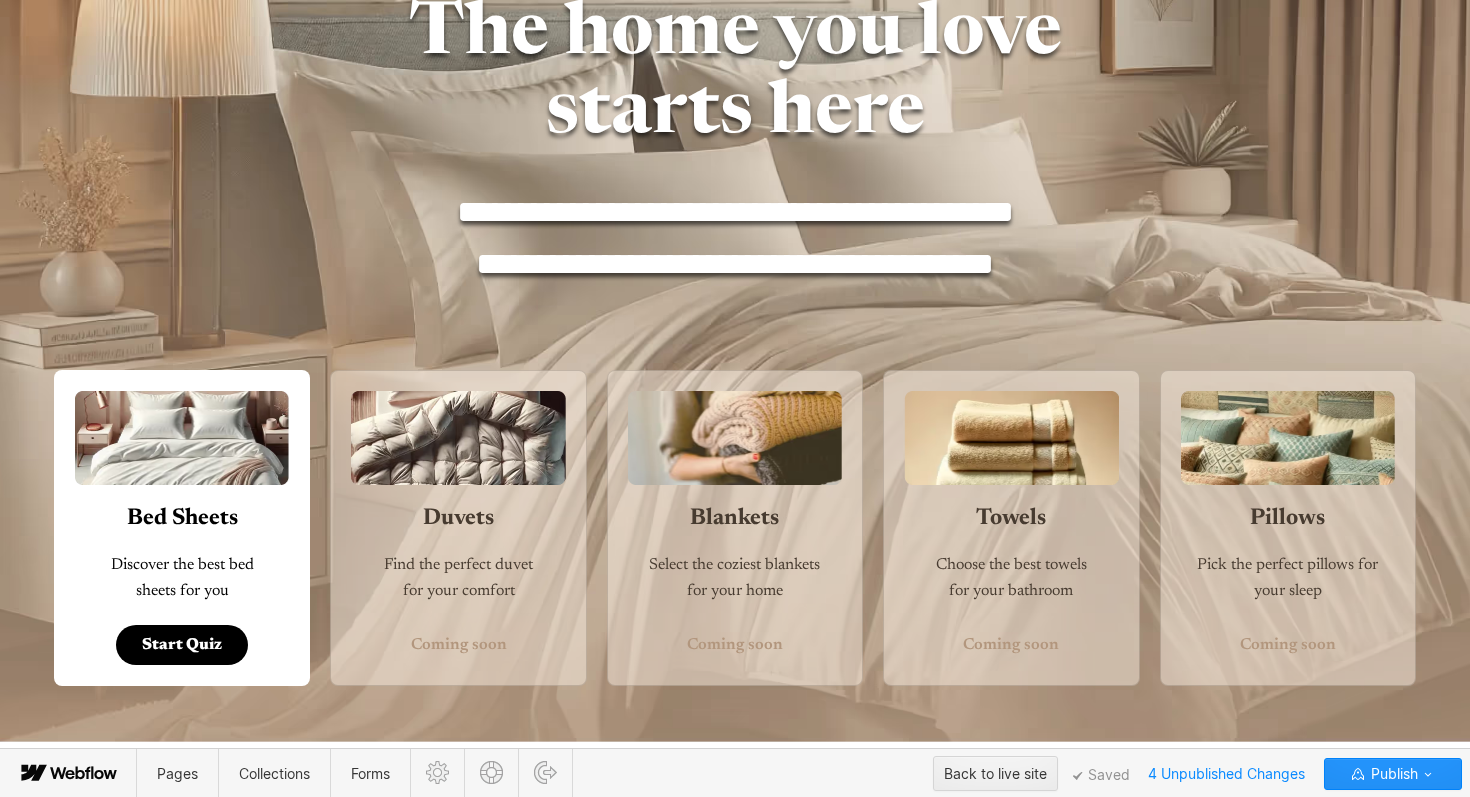 scroll, scrollTop: 140, scrollLeft: 0, axis: vertical 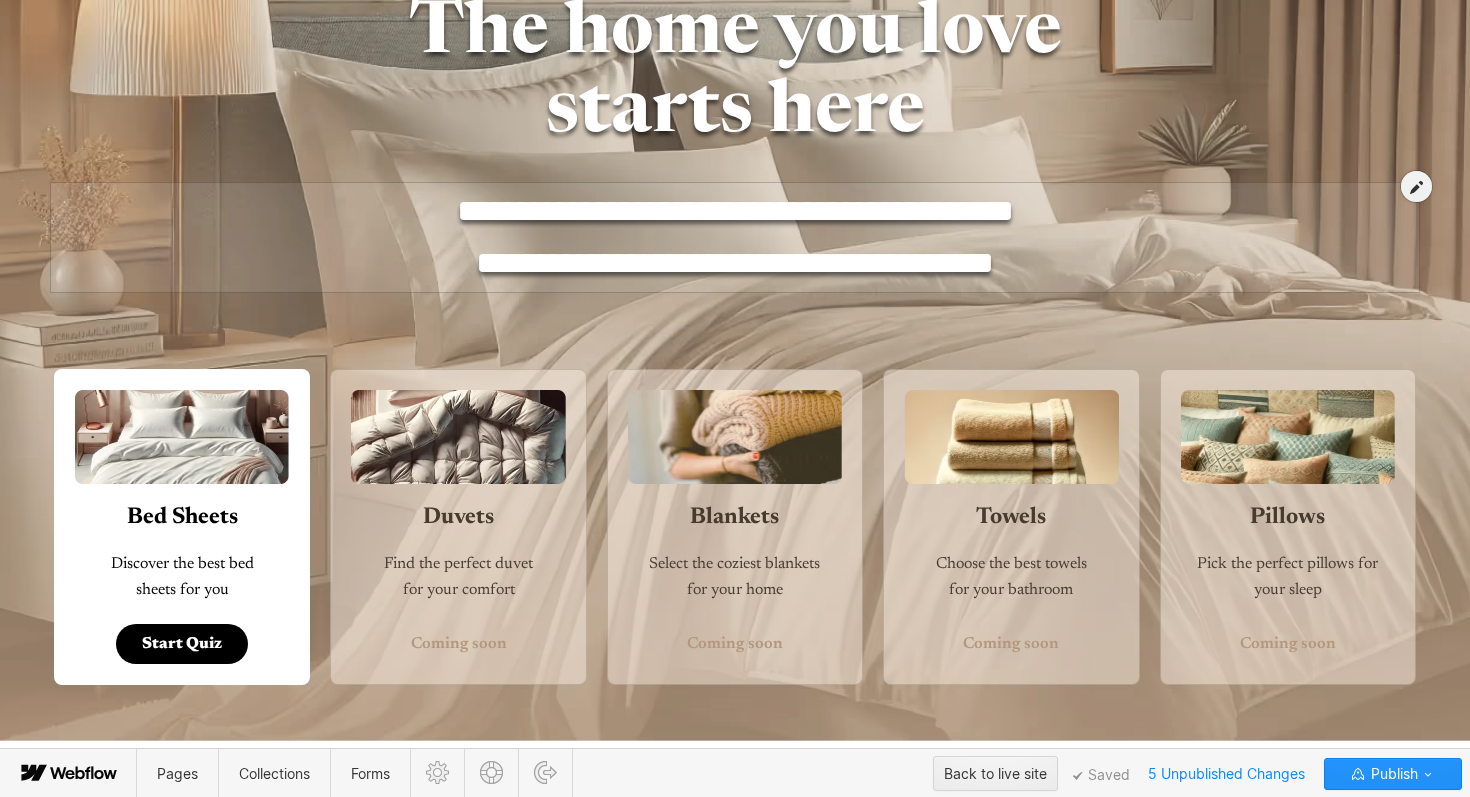 click at bounding box center (735, 227) 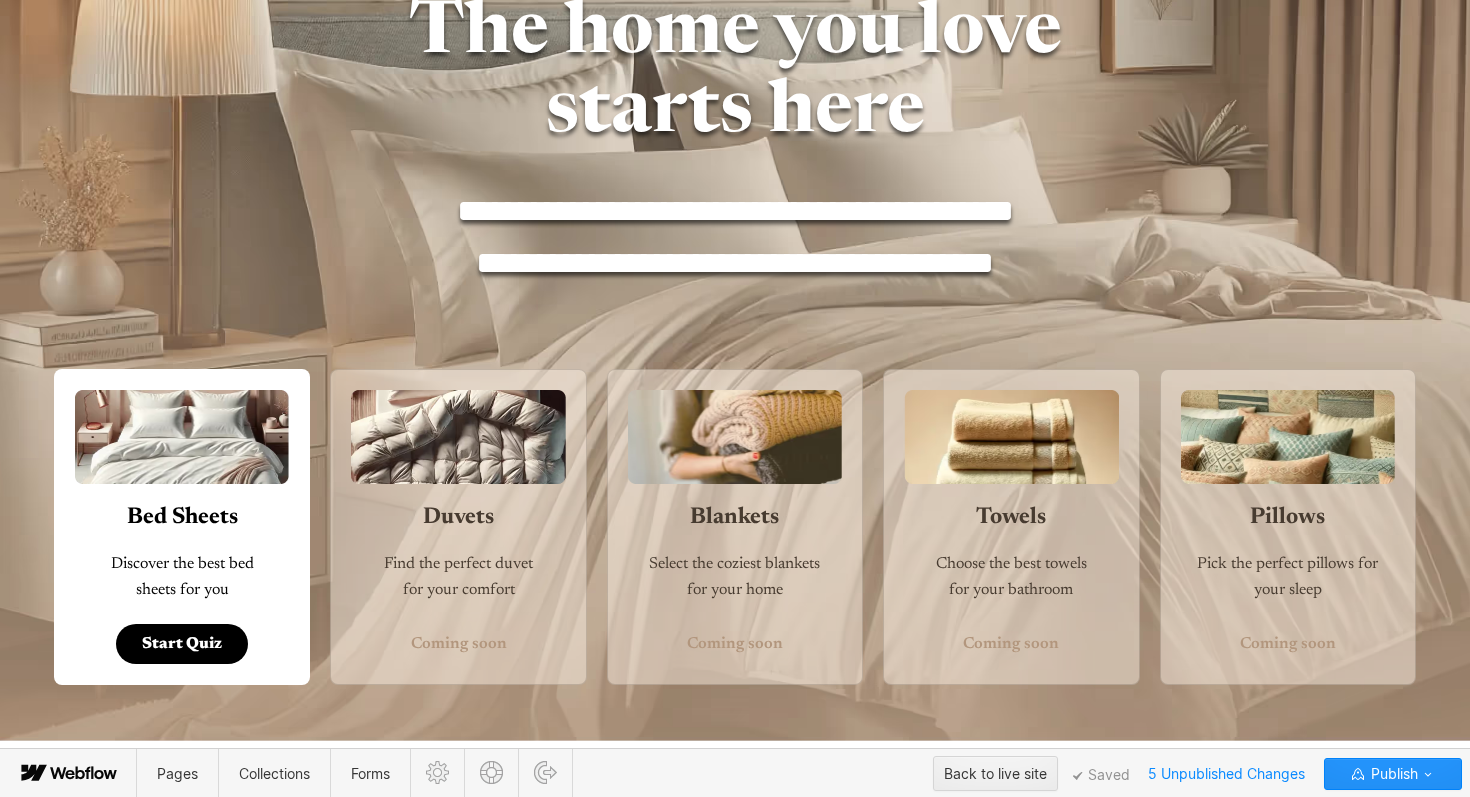click on "Duvets Find the perfect duvet for your comfort Coming soon" at bounding box center [458, 527] 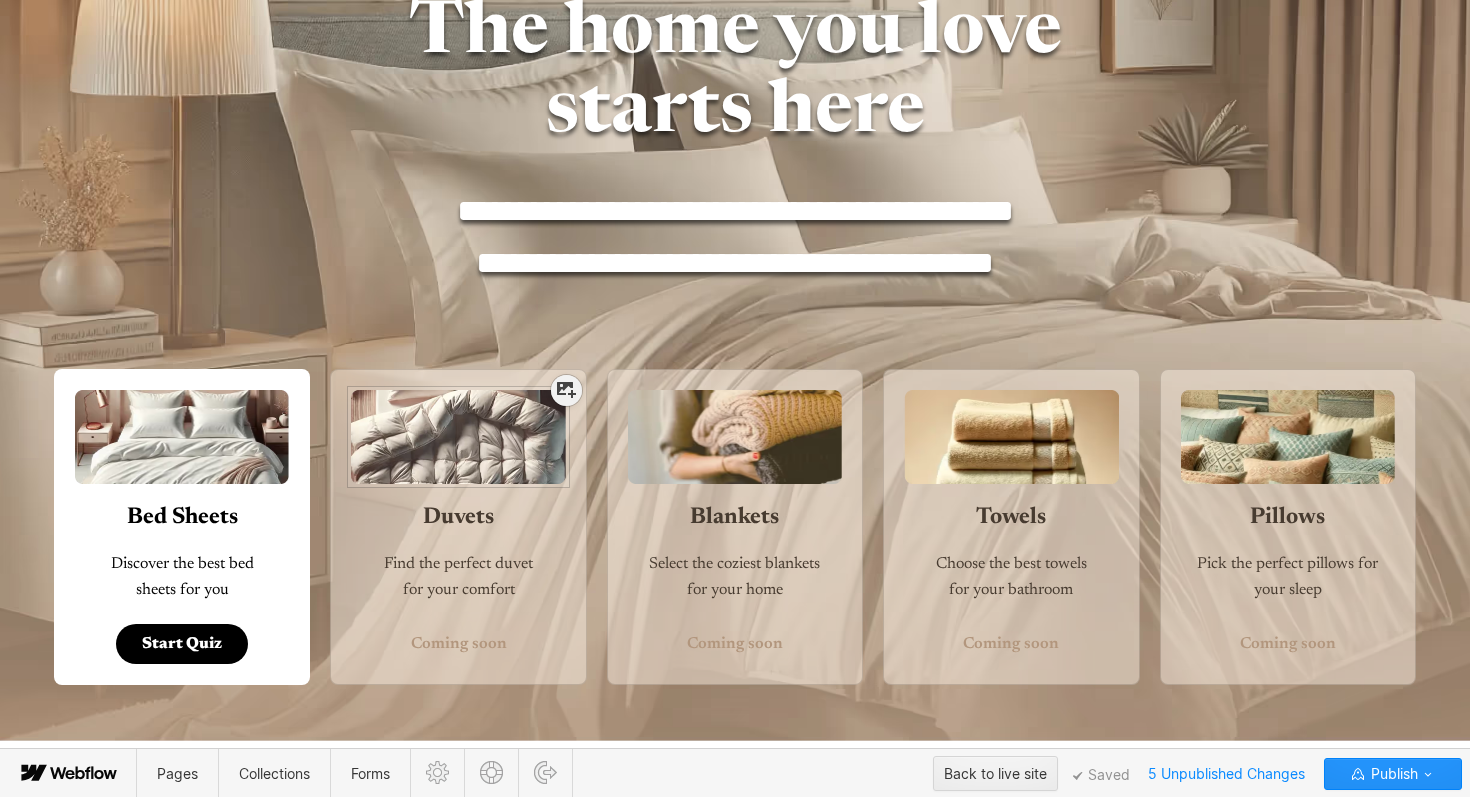 click at bounding box center [458, 427] 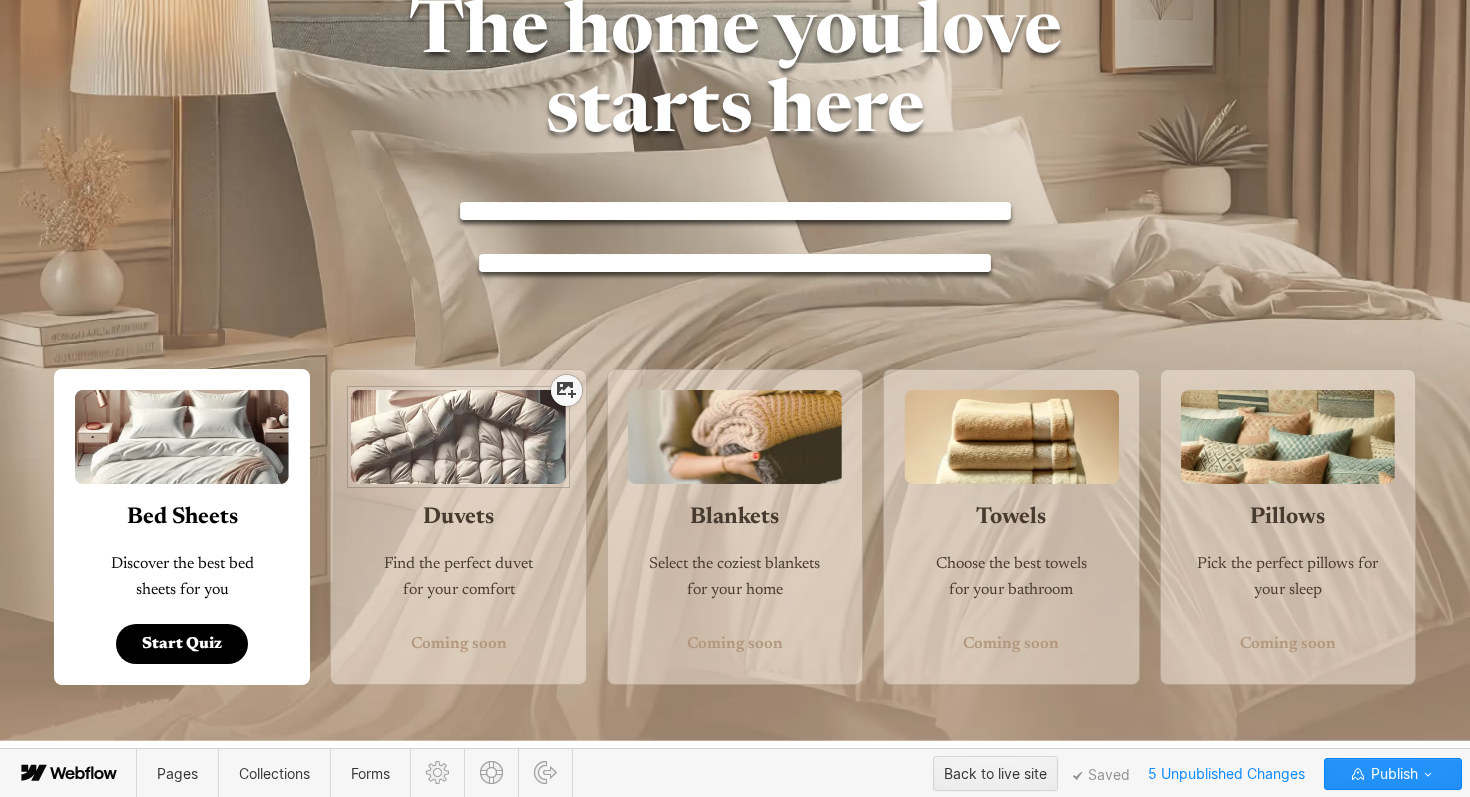 click at bounding box center [566, 390] 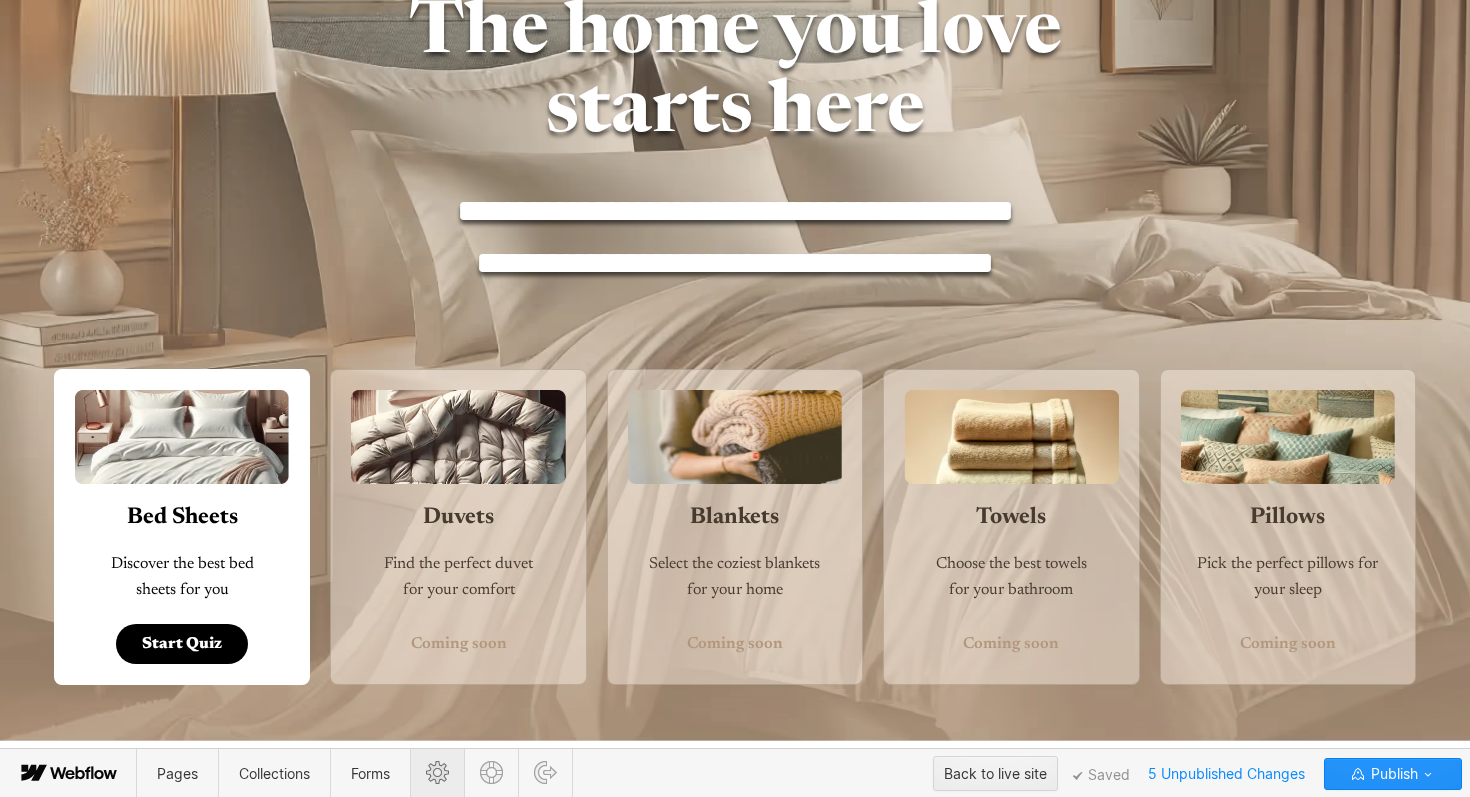 click at bounding box center [437, 772] 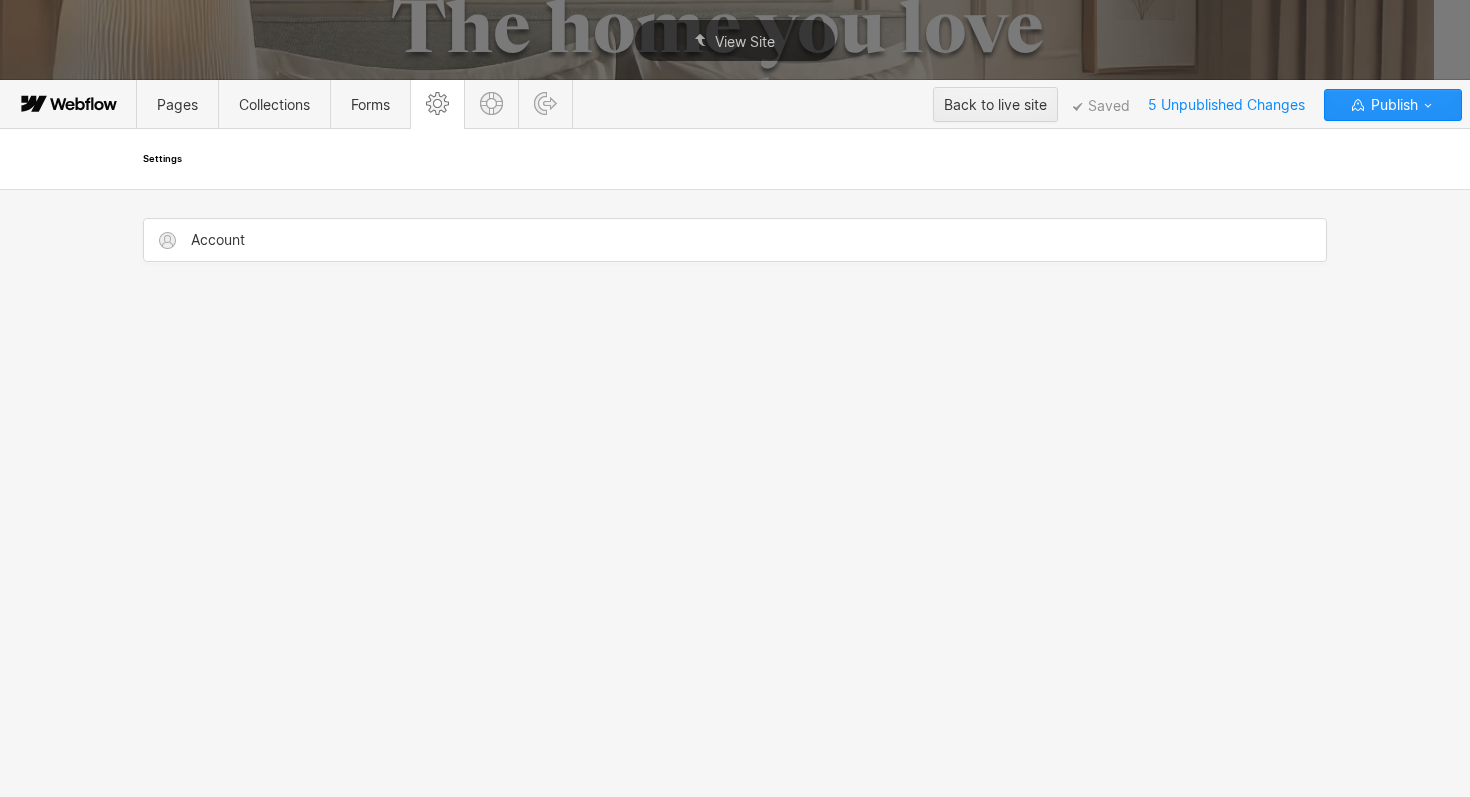 click at bounding box center [437, 103] 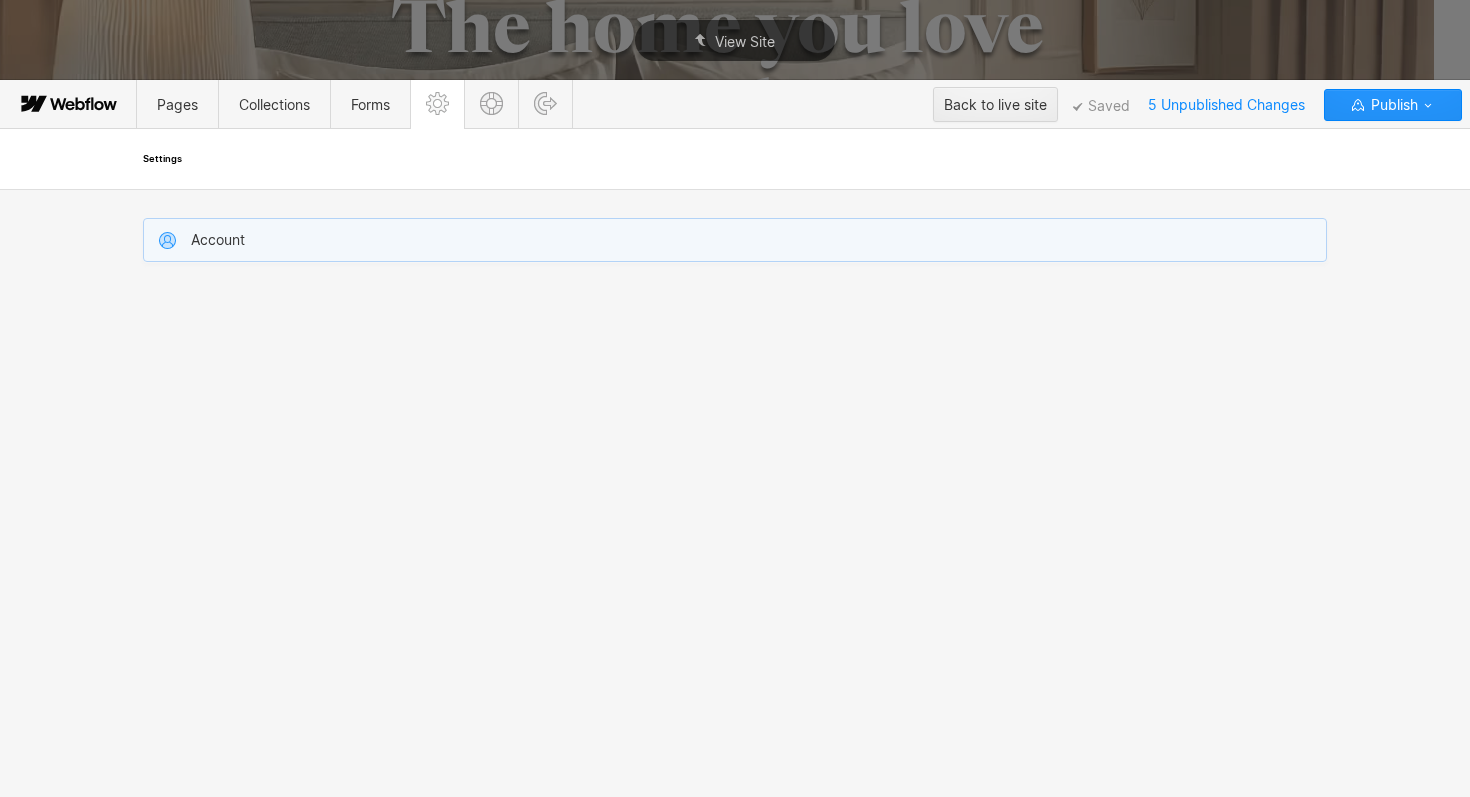 click on "Account" at bounding box center (218, 240) 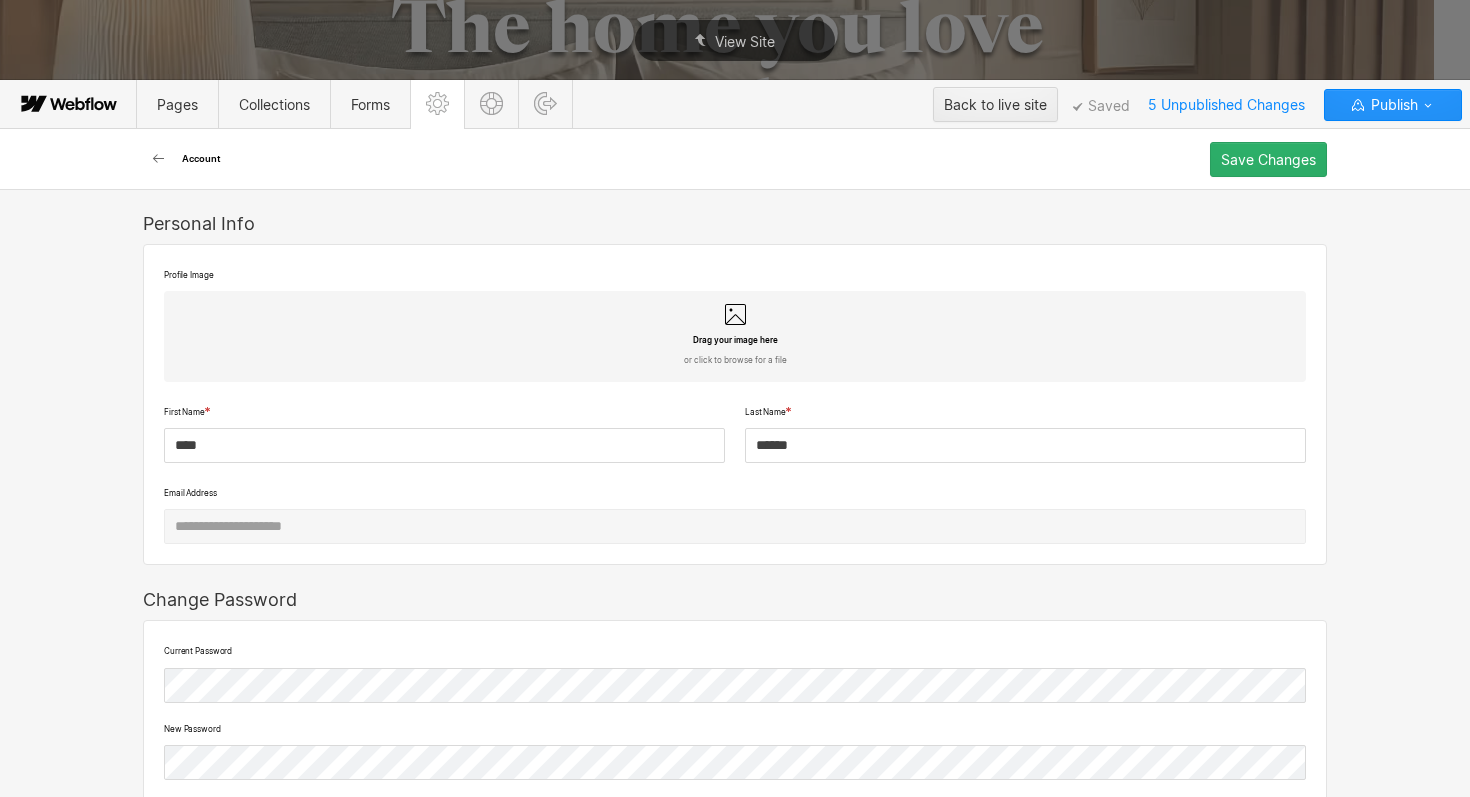 scroll, scrollTop: 21, scrollLeft: 0, axis: vertical 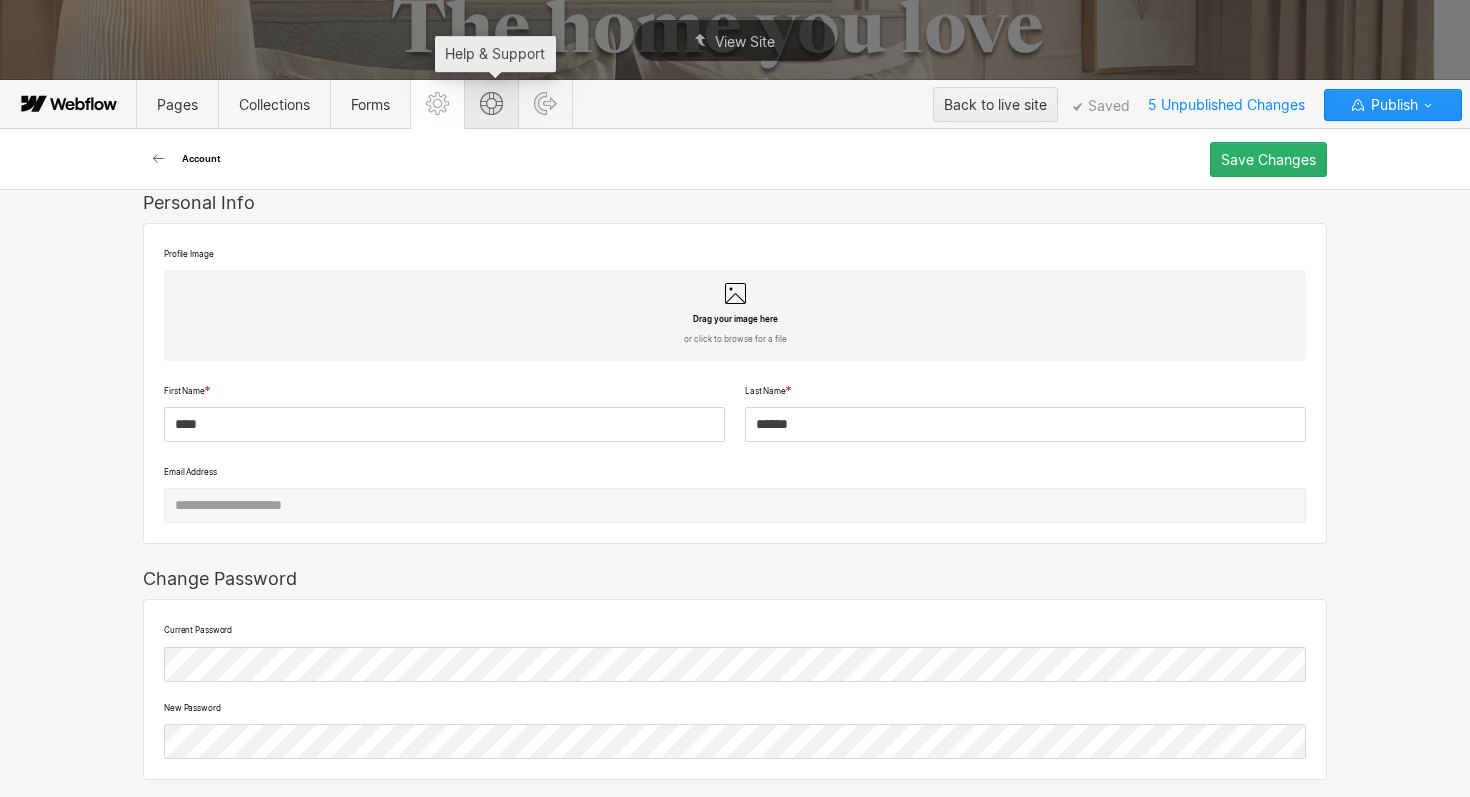 click at bounding box center (491, 103) 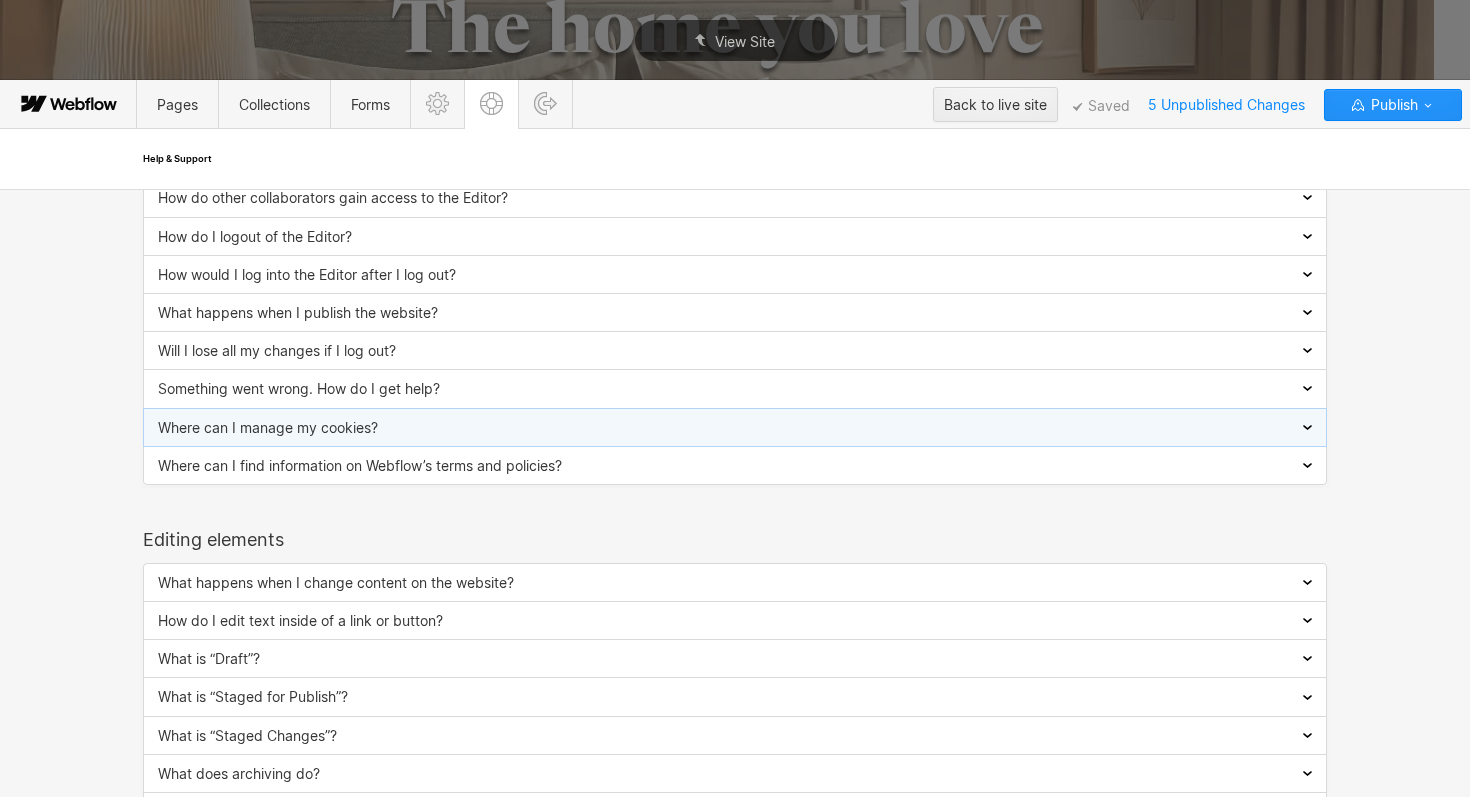 scroll, scrollTop: 283, scrollLeft: 0, axis: vertical 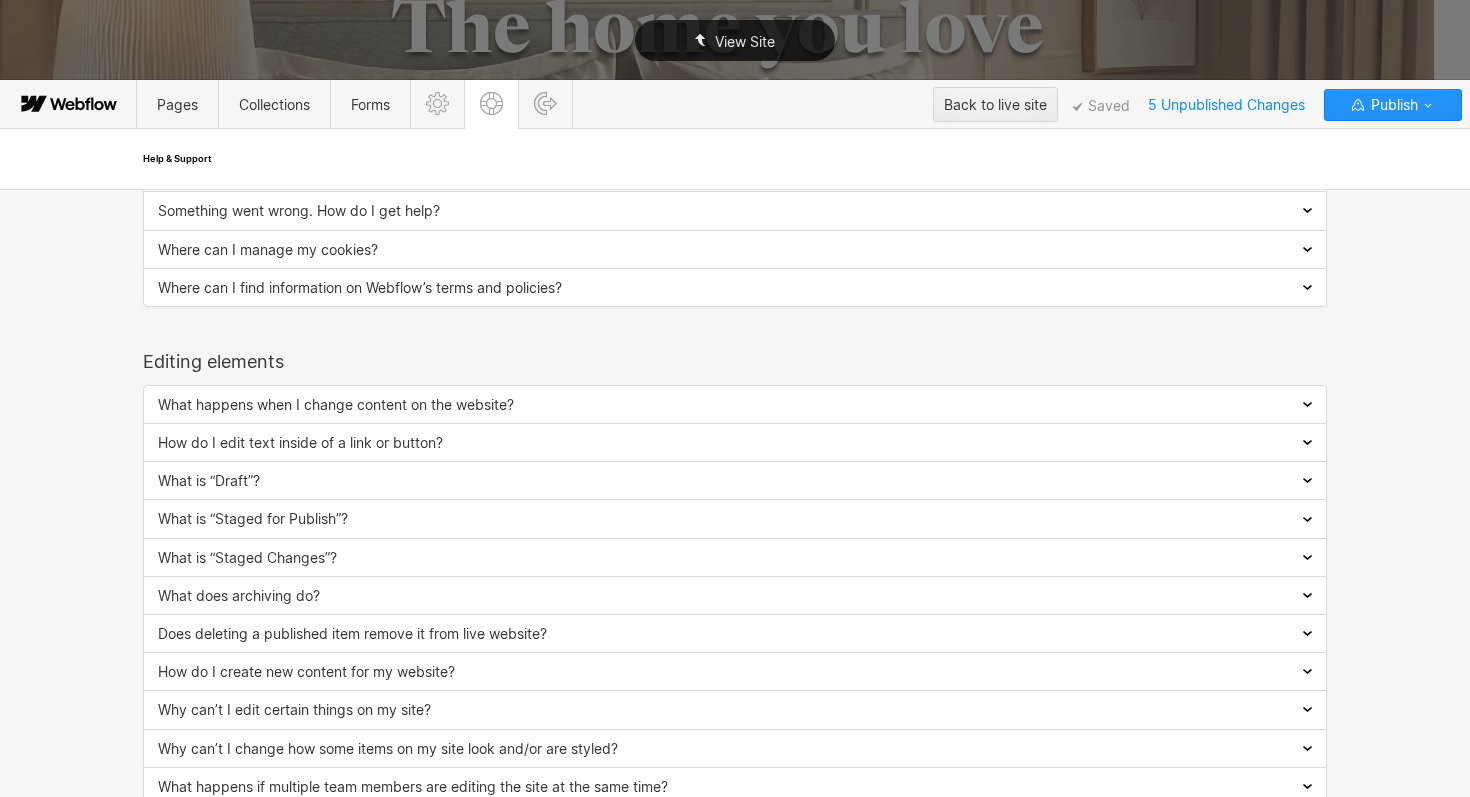 click on "View Site" at bounding box center [735, 40] 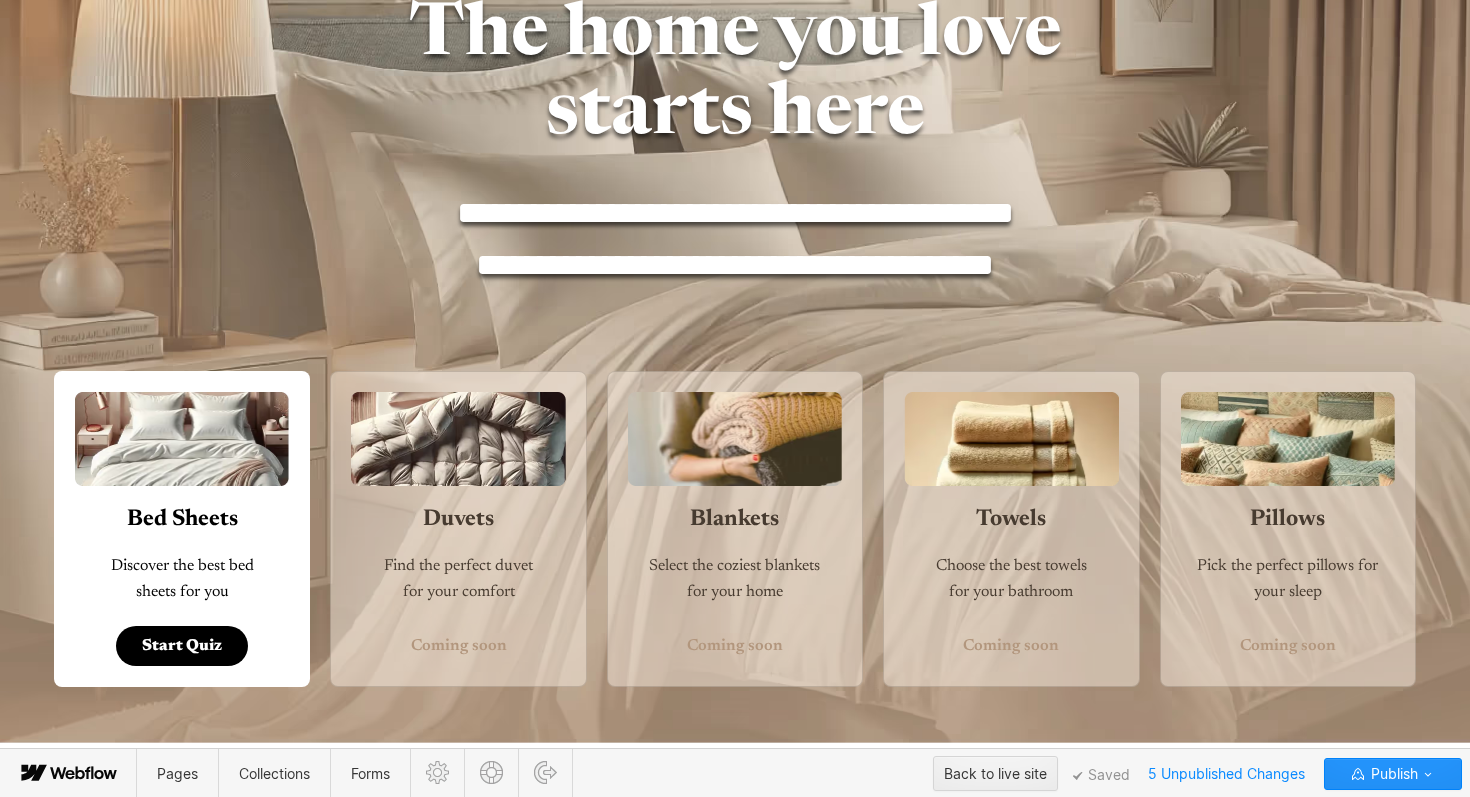 scroll, scrollTop: 156, scrollLeft: 0, axis: vertical 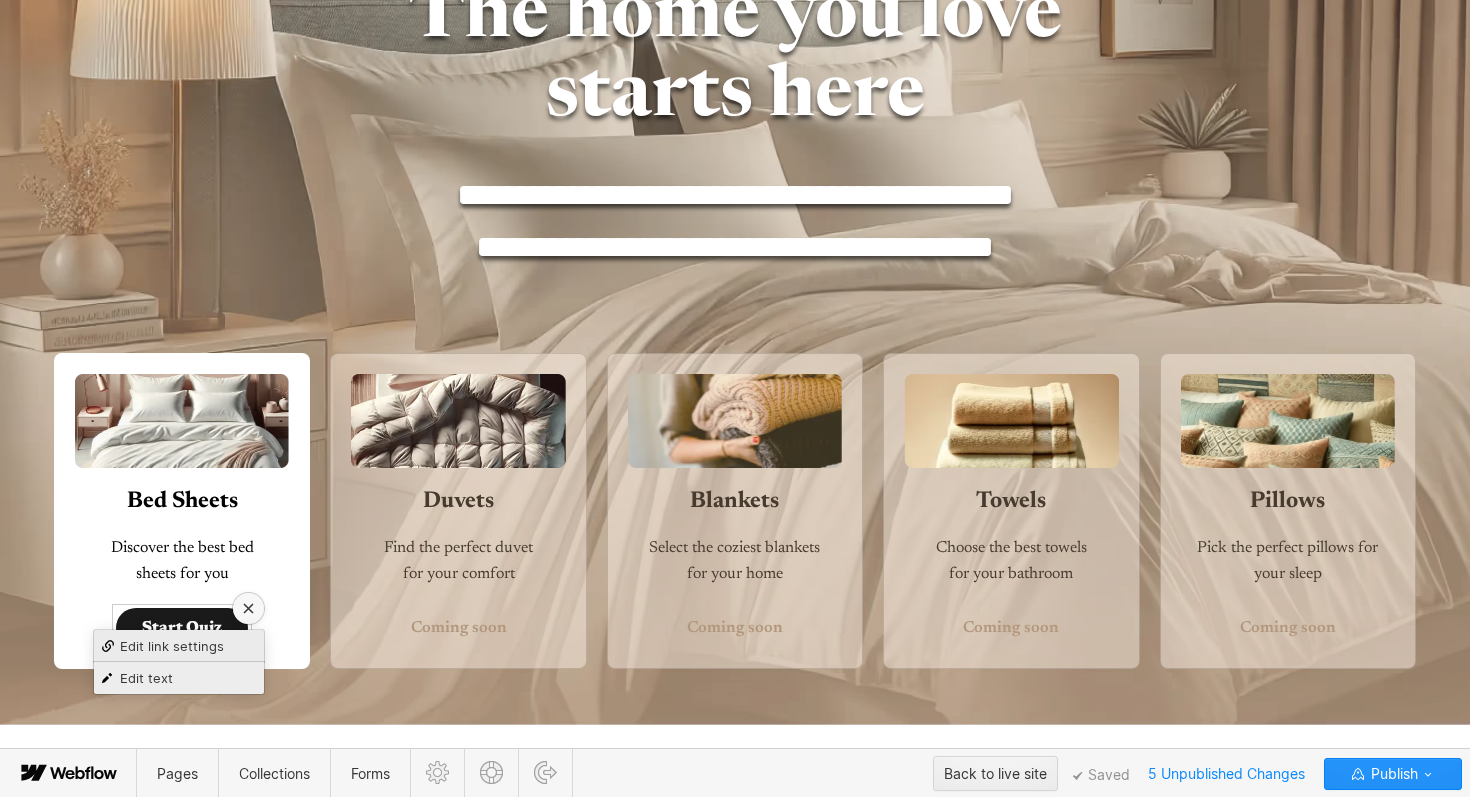click on "Edit text" at bounding box center (146, 678) 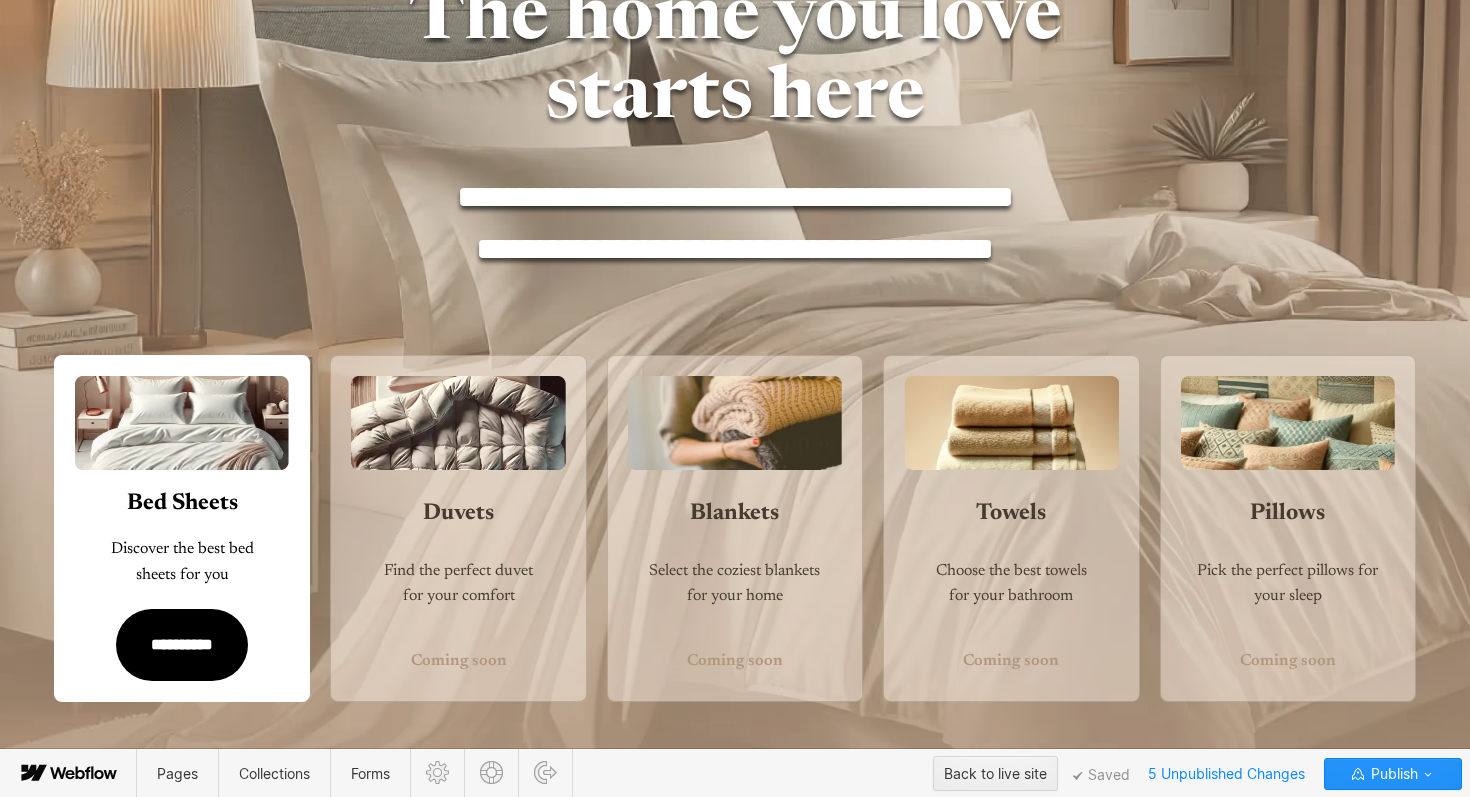 scroll, scrollTop: 156, scrollLeft: 0, axis: vertical 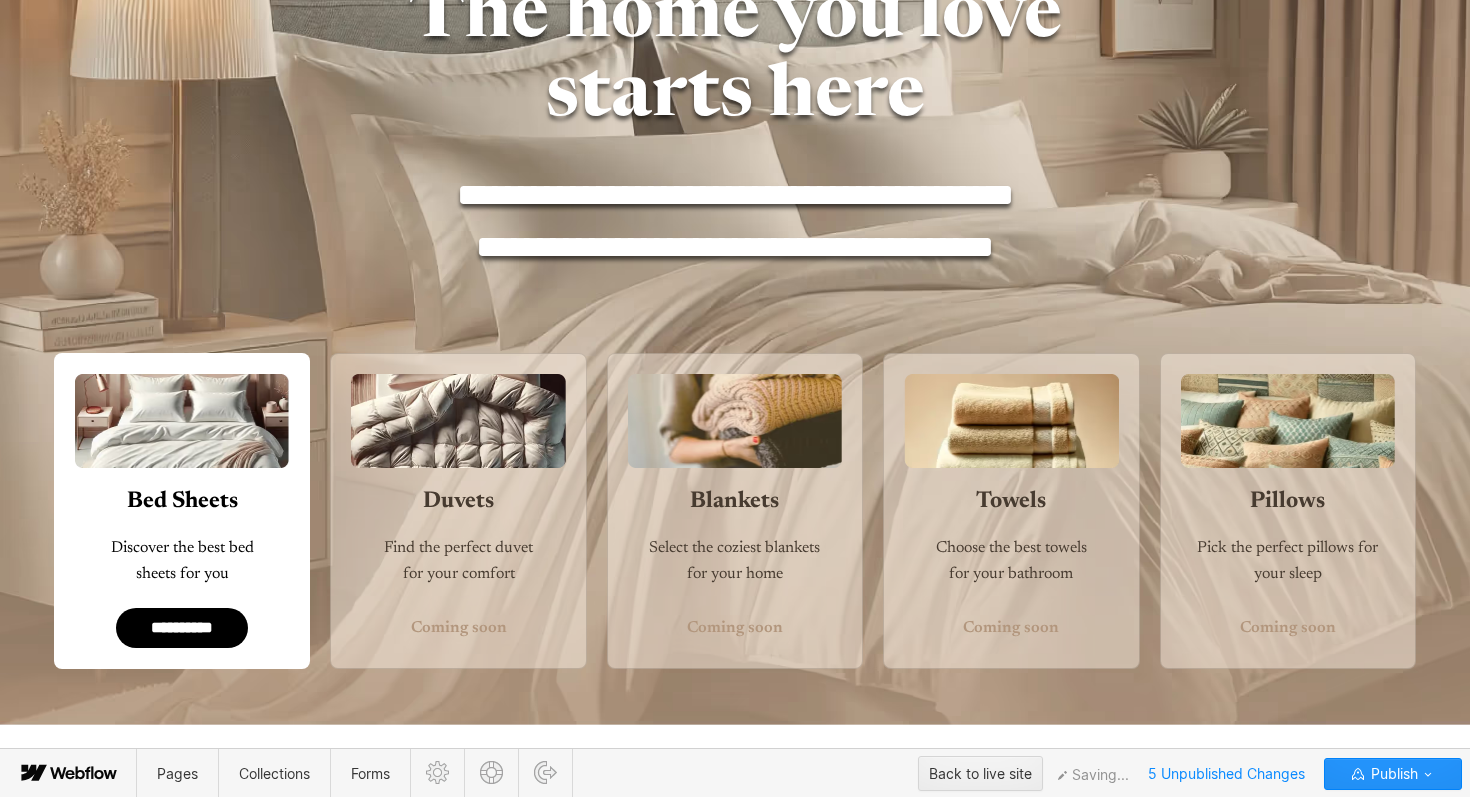 click on "Duvets" at bounding box center [458, 502] 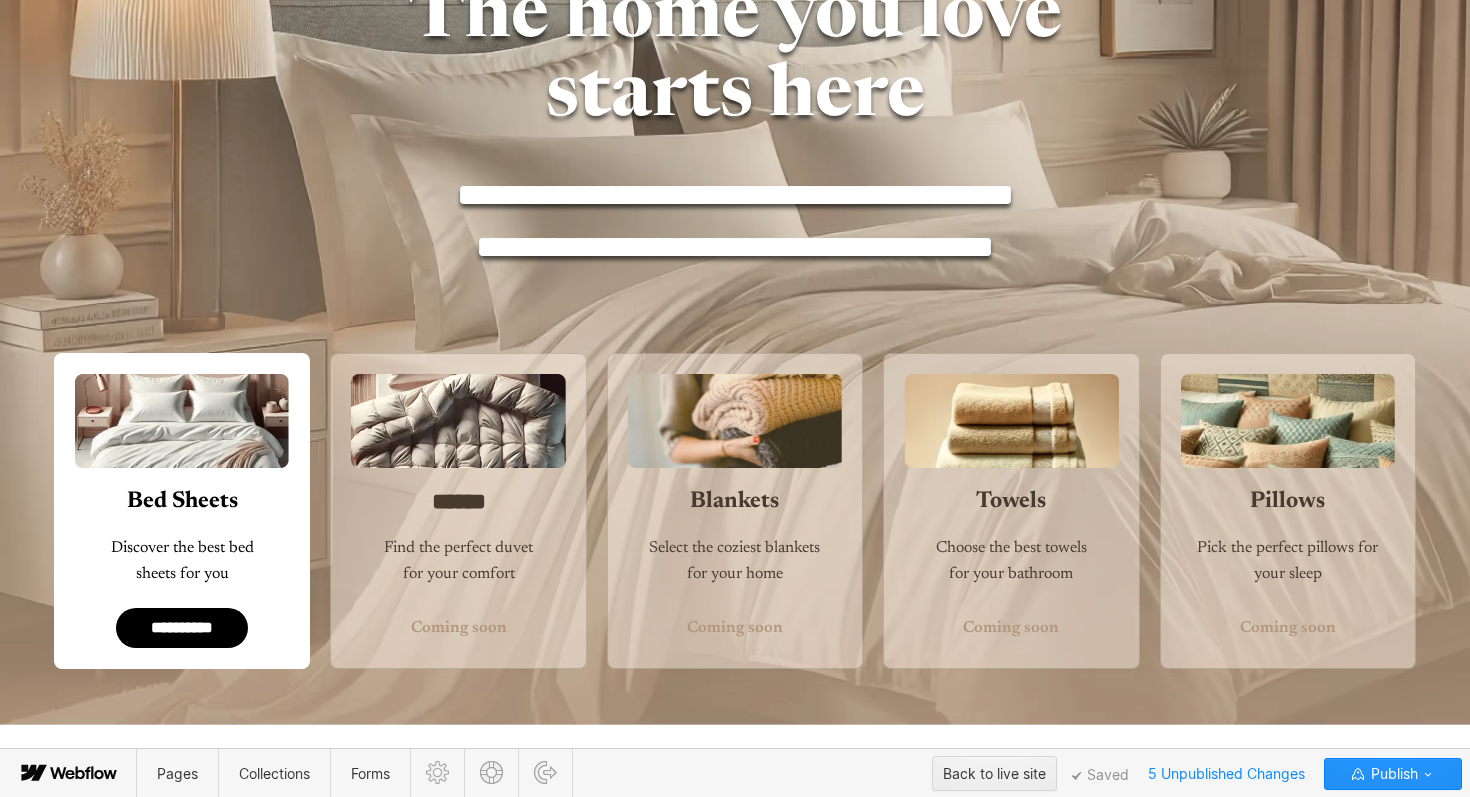 click at bounding box center [458, 421] 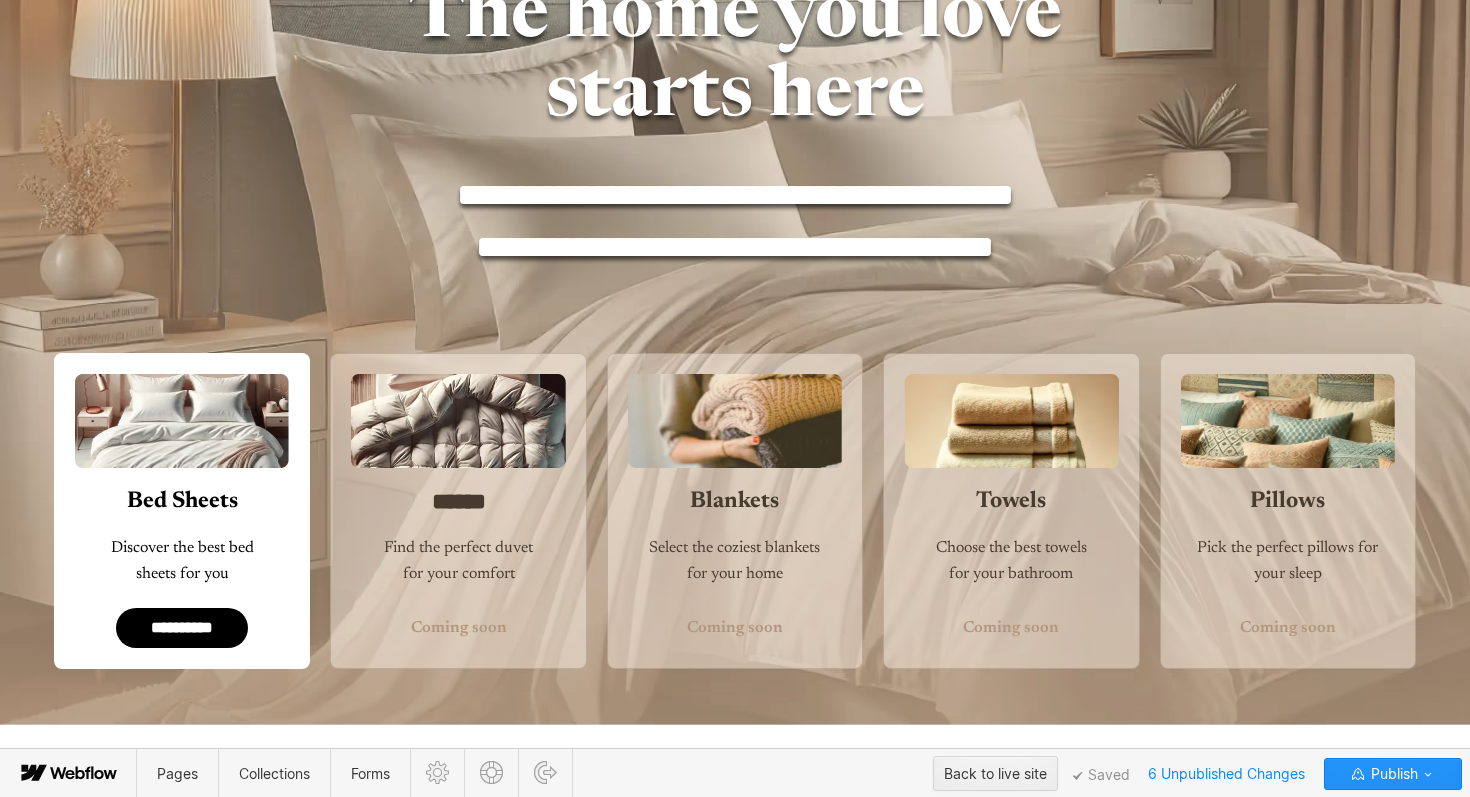 click on "**********" at bounding box center [735, 324] 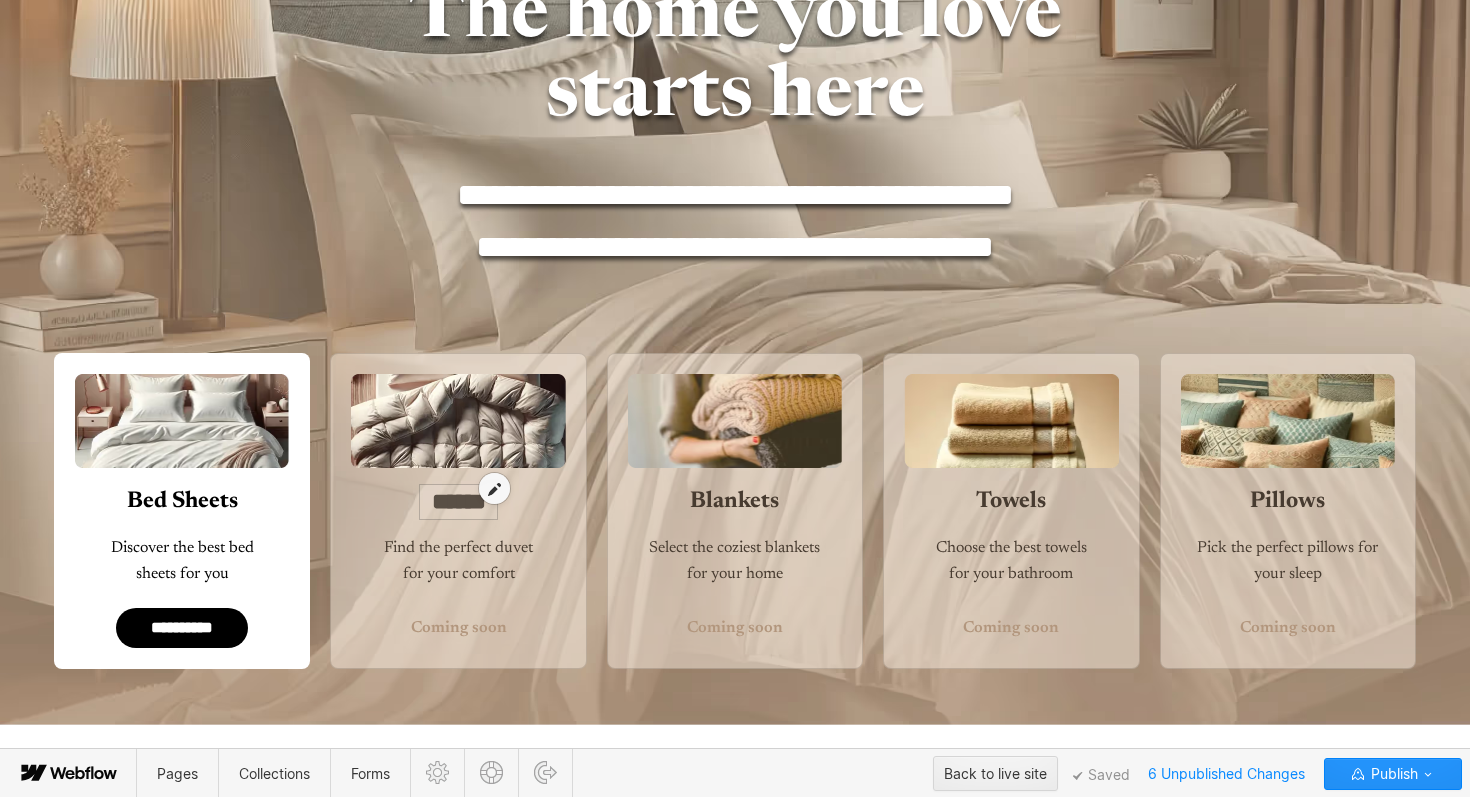 click at bounding box center [494, 489] 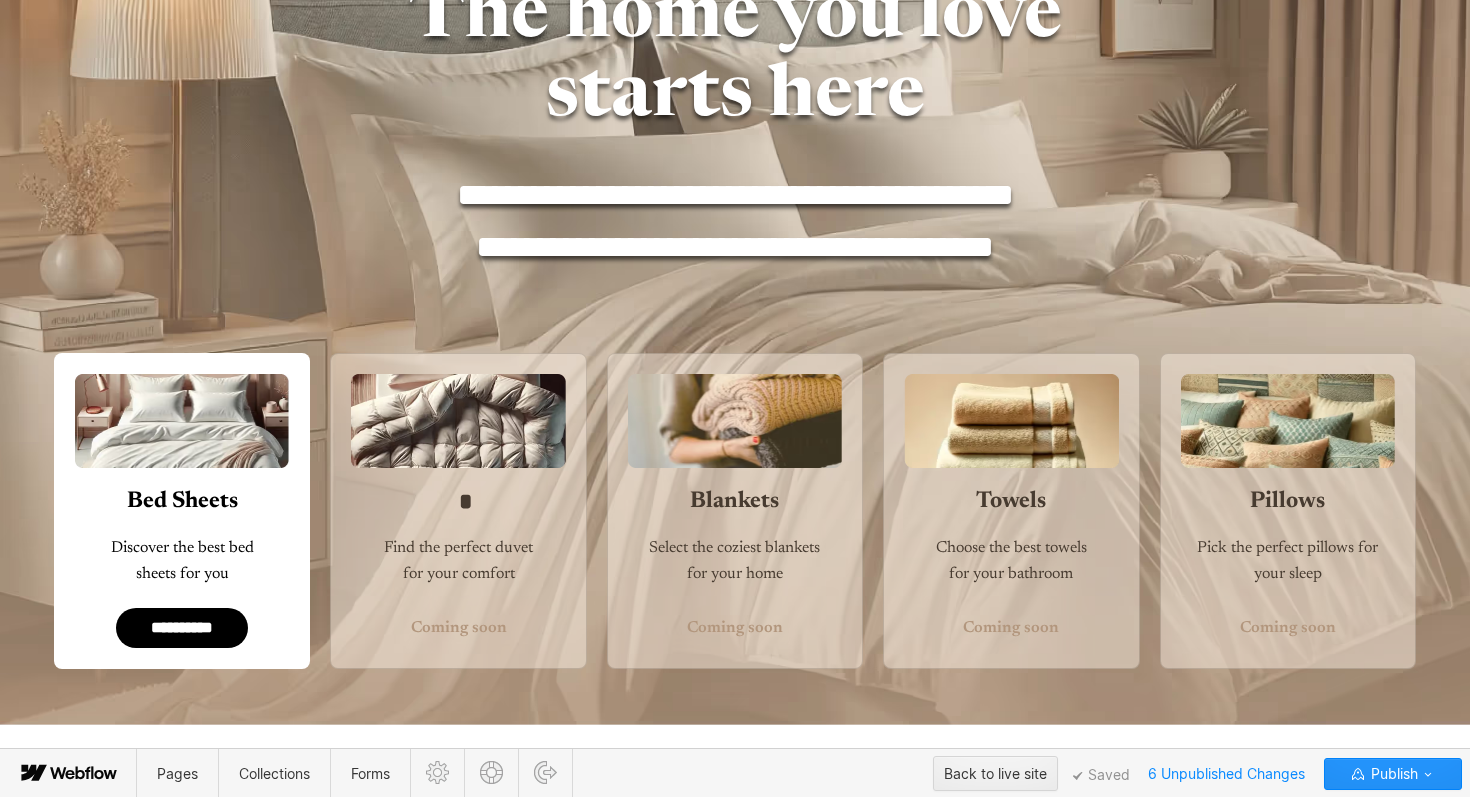 click on "* Find the perfect duvet for your comfort Coming soon" at bounding box center (458, 511) 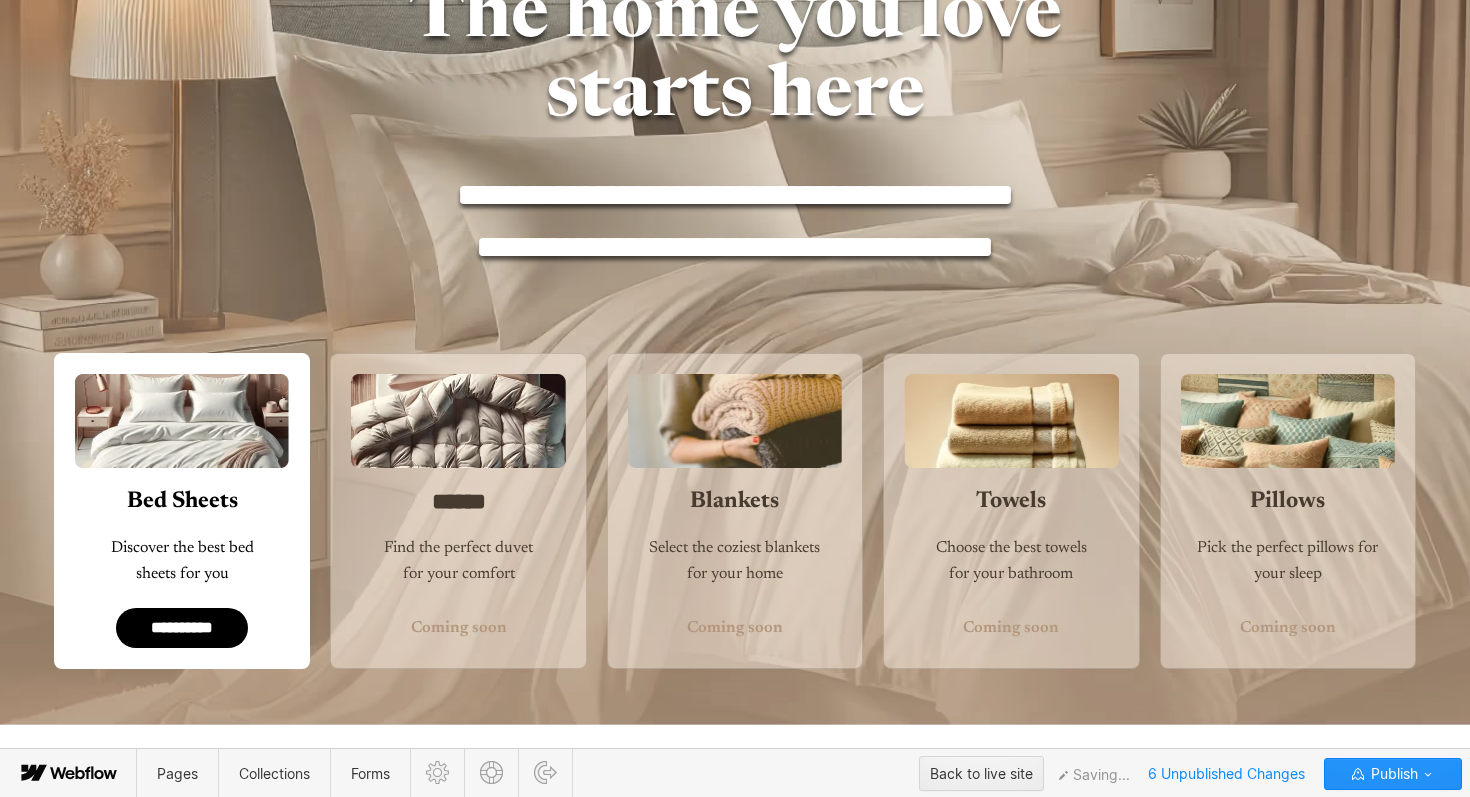 click on "****** Find the perfect duvet for your comfort Coming soon" at bounding box center (458, 511) 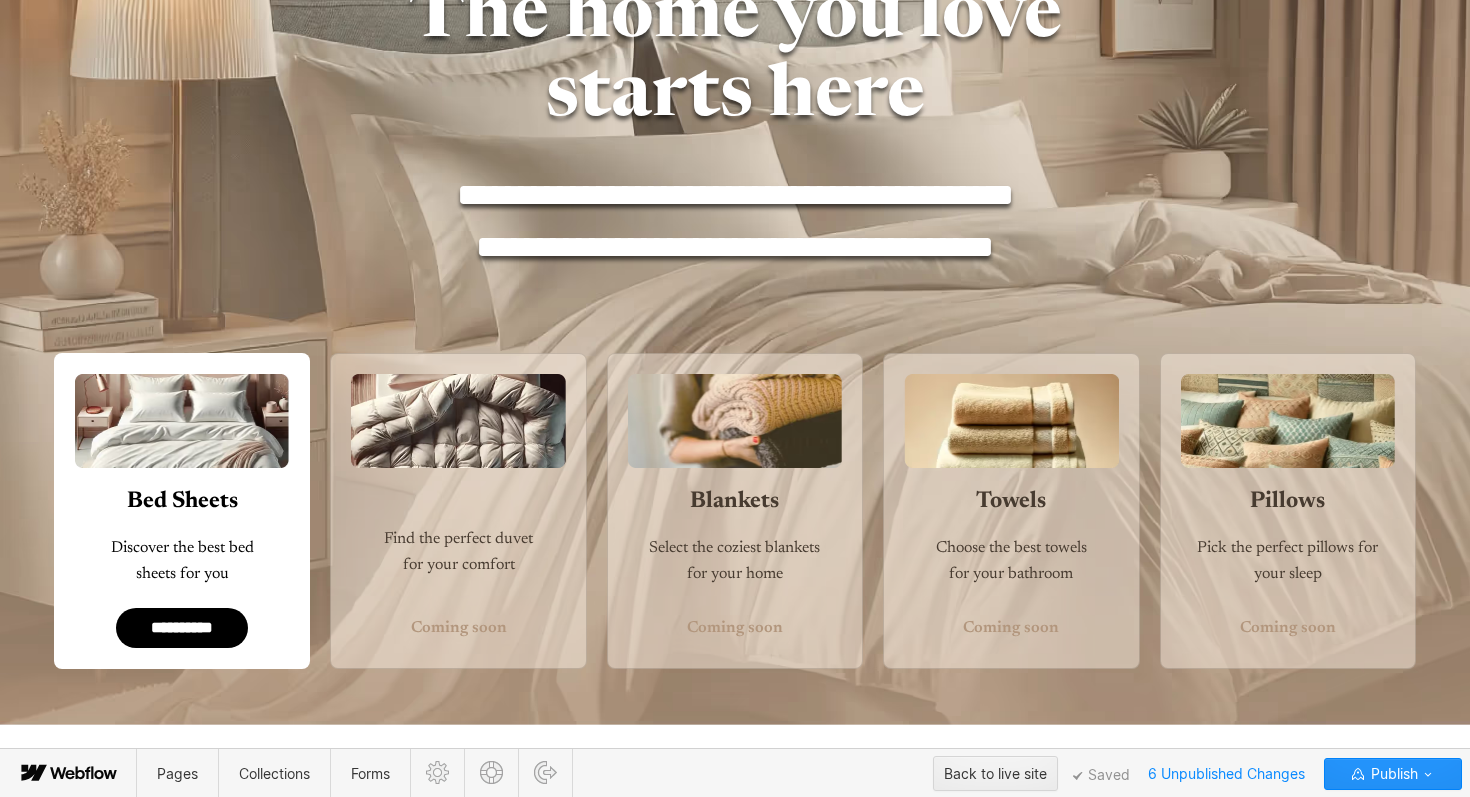 click on "Find the perfect duvet for your comfort Coming soon" at bounding box center (458, 511) 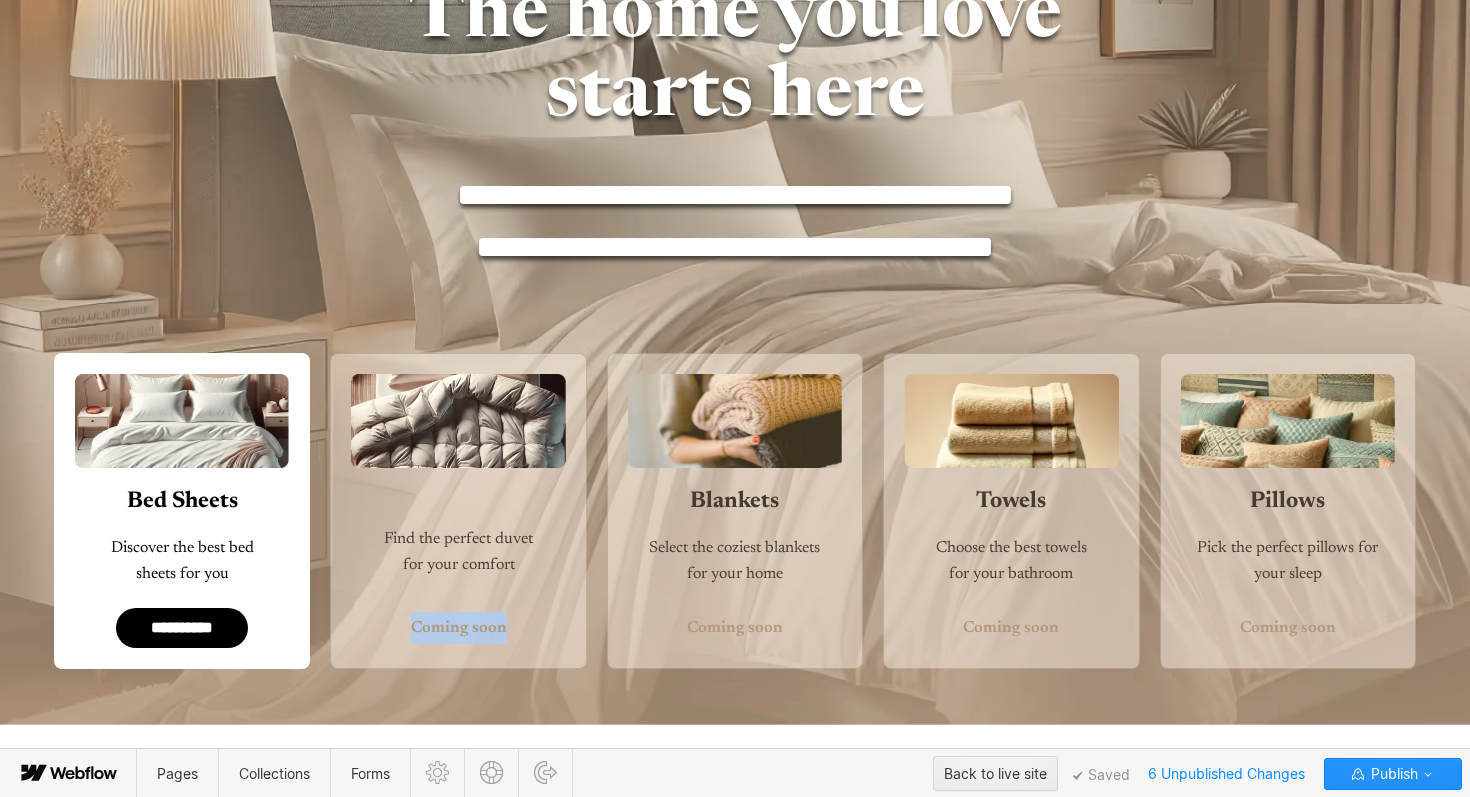 drag, startPoint x: 569, startPoint y: 650, endPoint x: 543, endPoint y: 583, distance: 71.867935 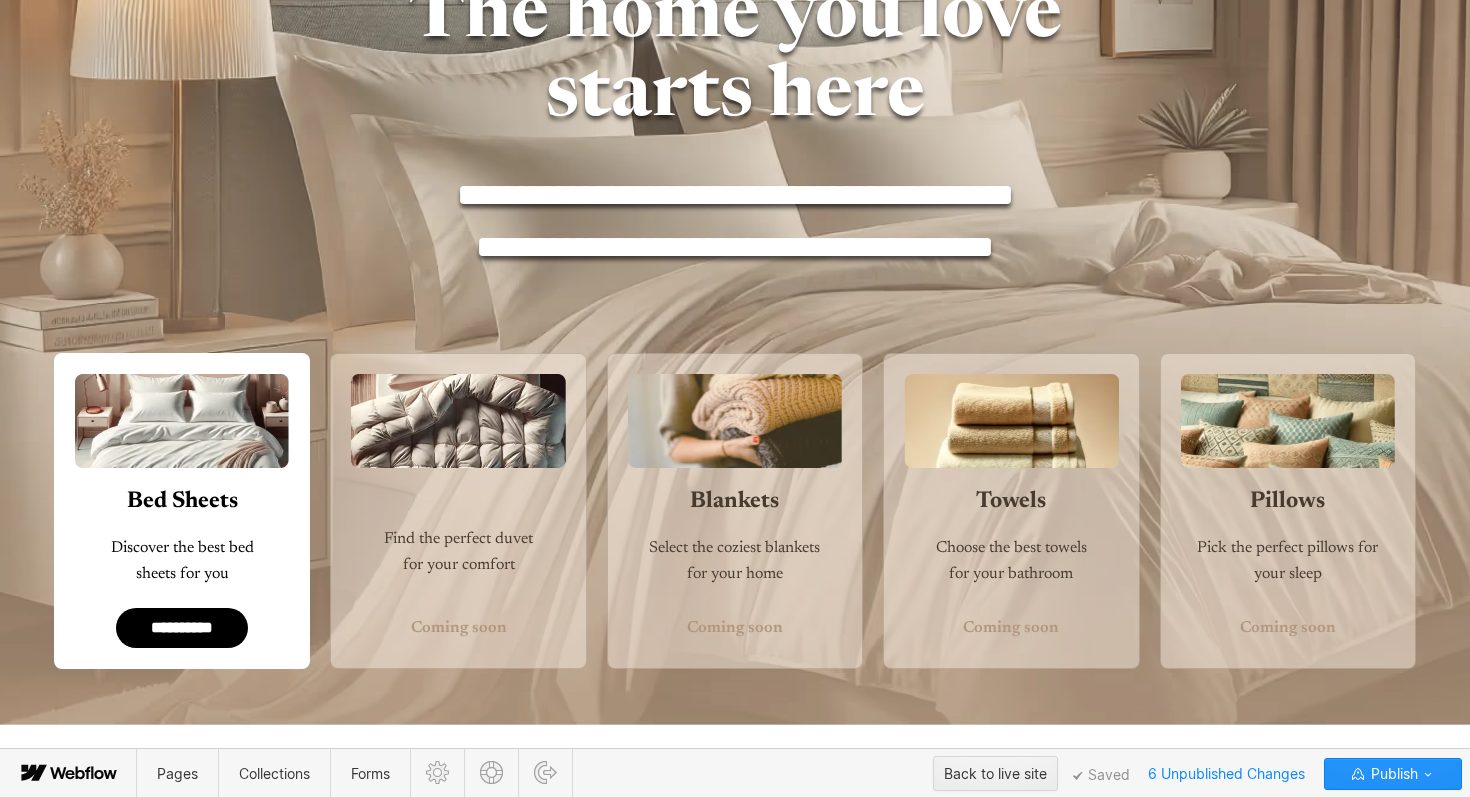 click on "Find the perfect duvet for your comfort Coming soon" at bounding box center (458, 511) 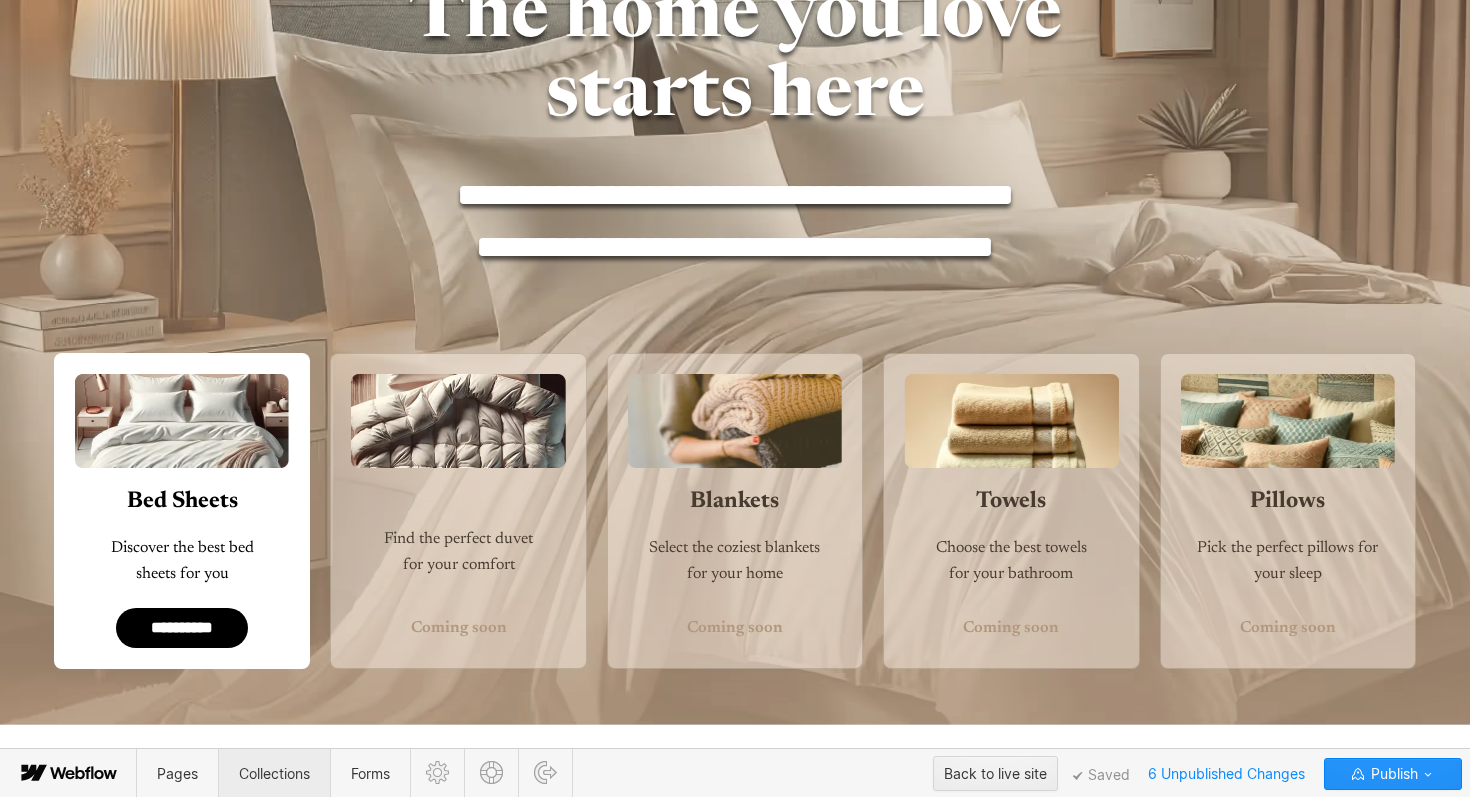 click on "Collections" at bounding box center [274, 773] 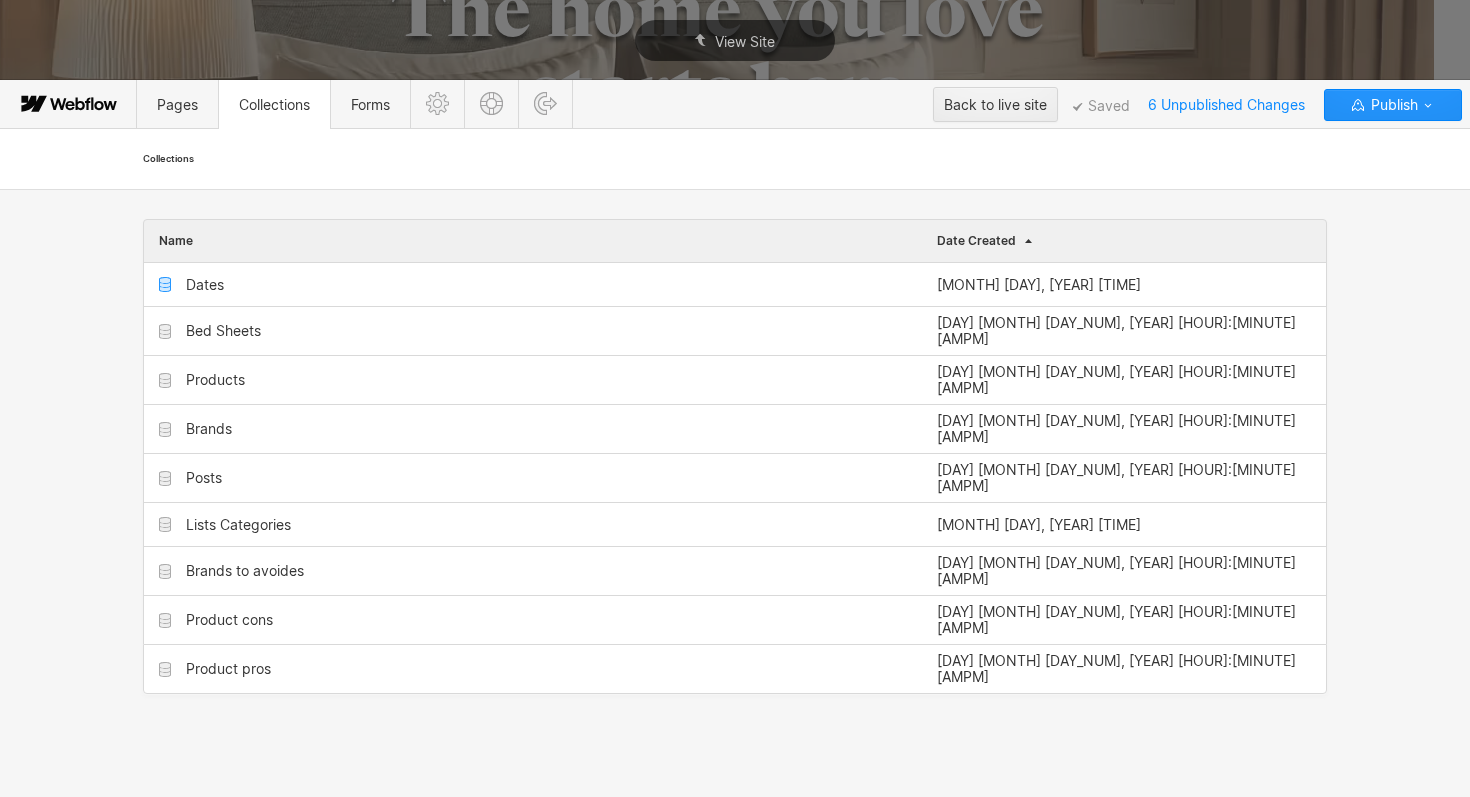scroll, scrollTop: 0, scrollLeft: 0, axis: both 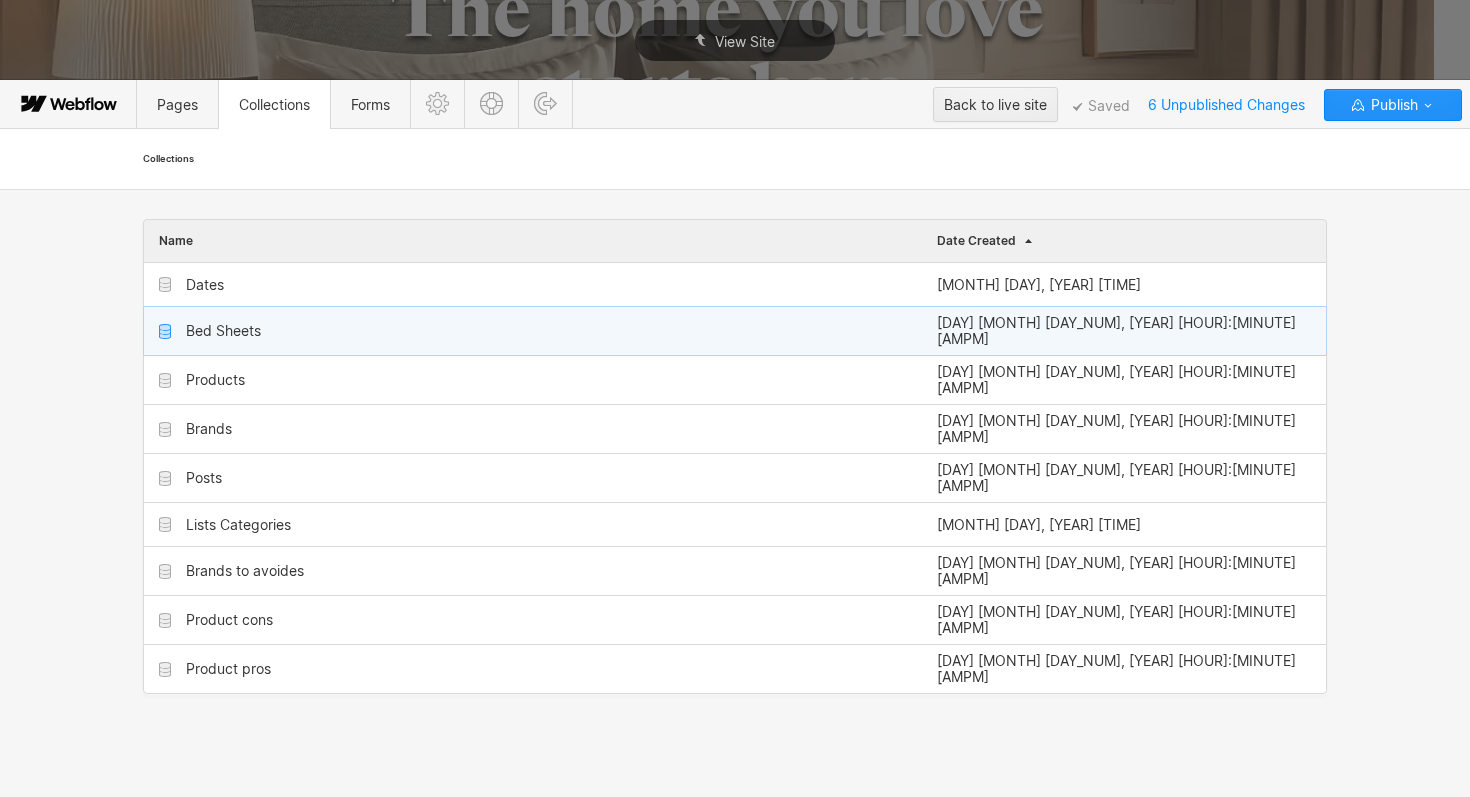 click on "Bed Sheets" at bounding box center [223, 331] 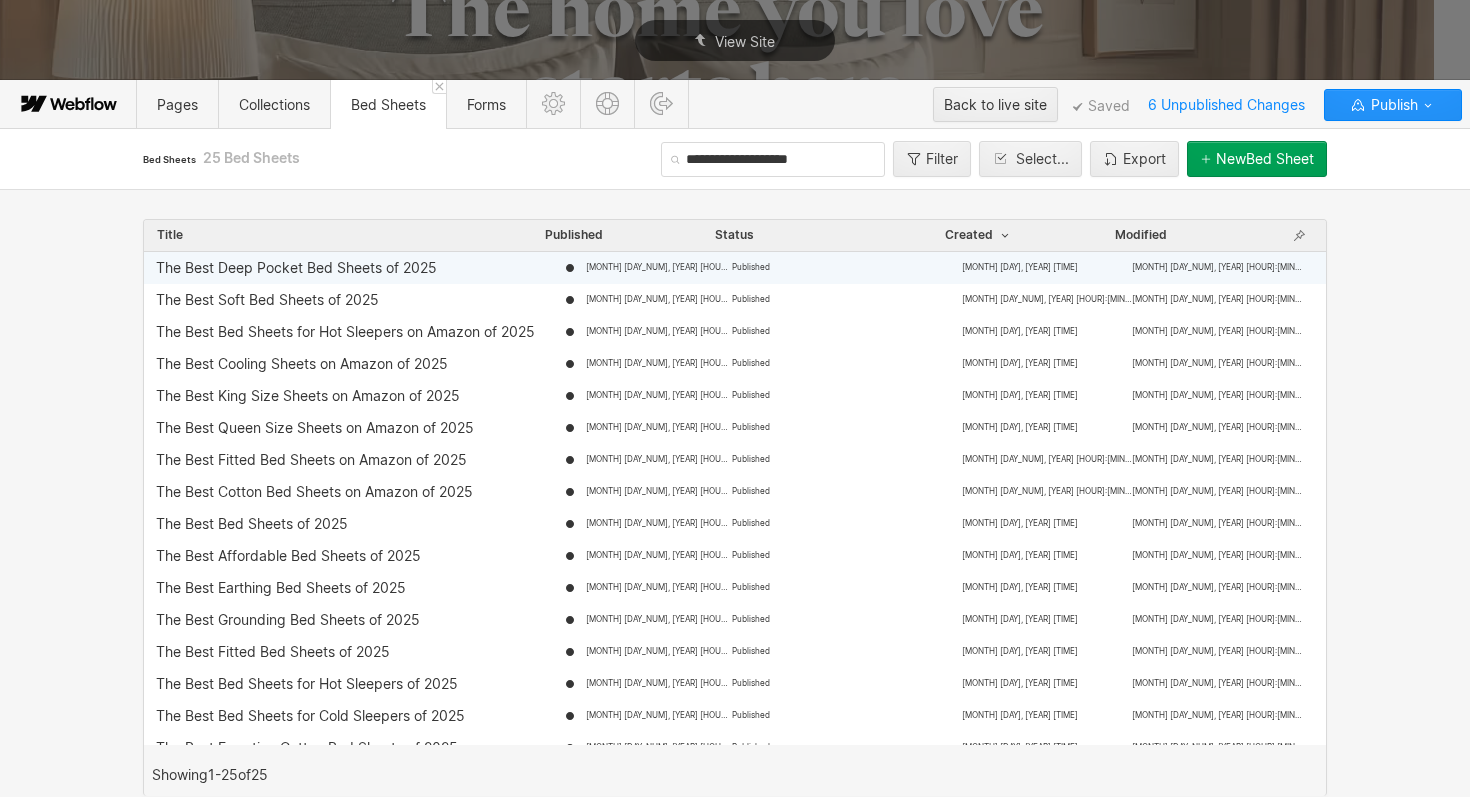 click on "The Best Deep Pocket Bed Sheets of [YEAR] [MONTH] [DAY_NUM] [HOUR]:[MINUTE] [AMPM] Published [MONTH] [DAY_NUM], [YEAR] [HOUR]:[MINUTE] [AMPM] [MONTH] [DAY_NUM], [YEAR] [HOUR]:[MINUTE] [AMPM]" at bounding box center (735, 268) 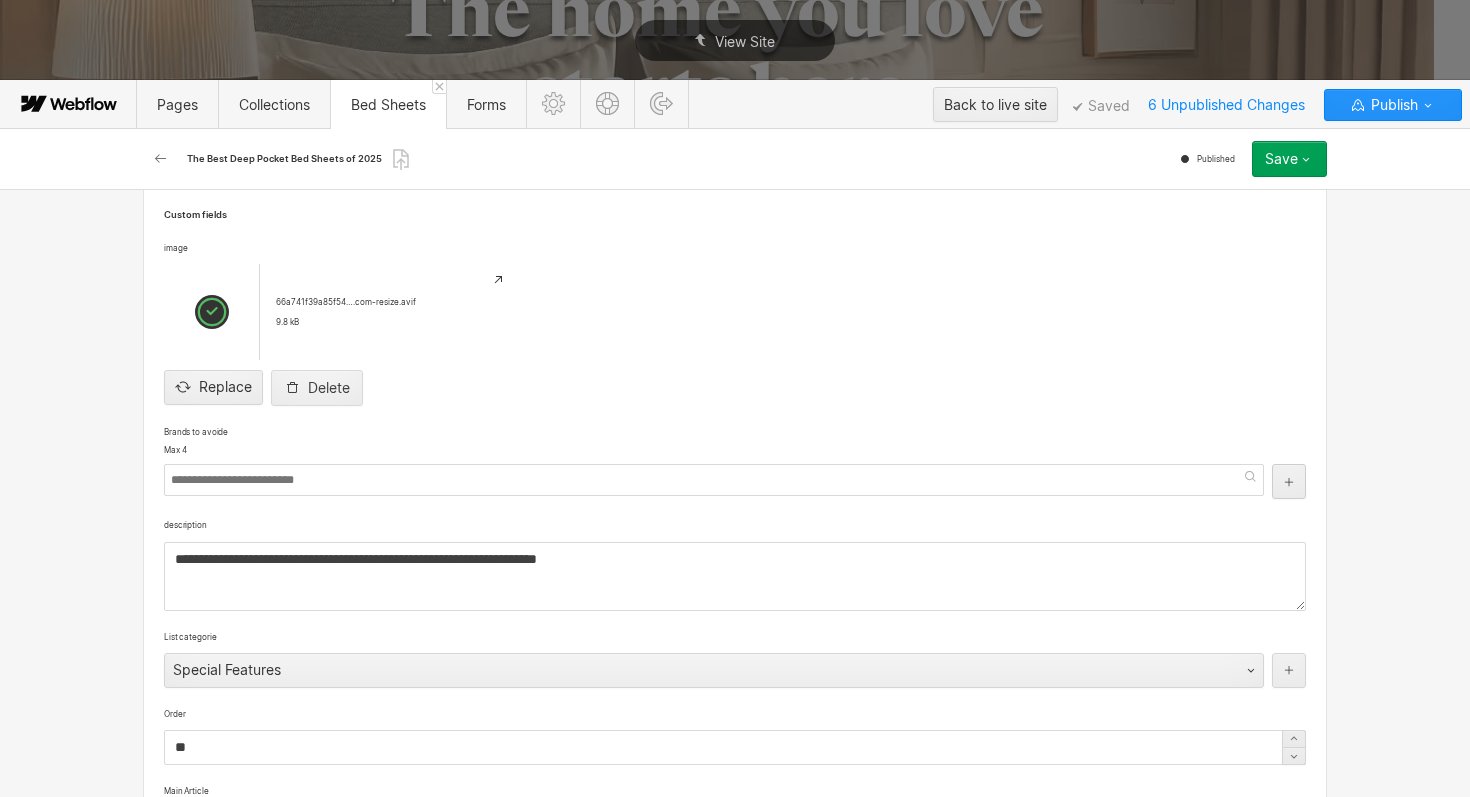 scroll, scrollTop: 0, scrollLeft: 0, axis: both 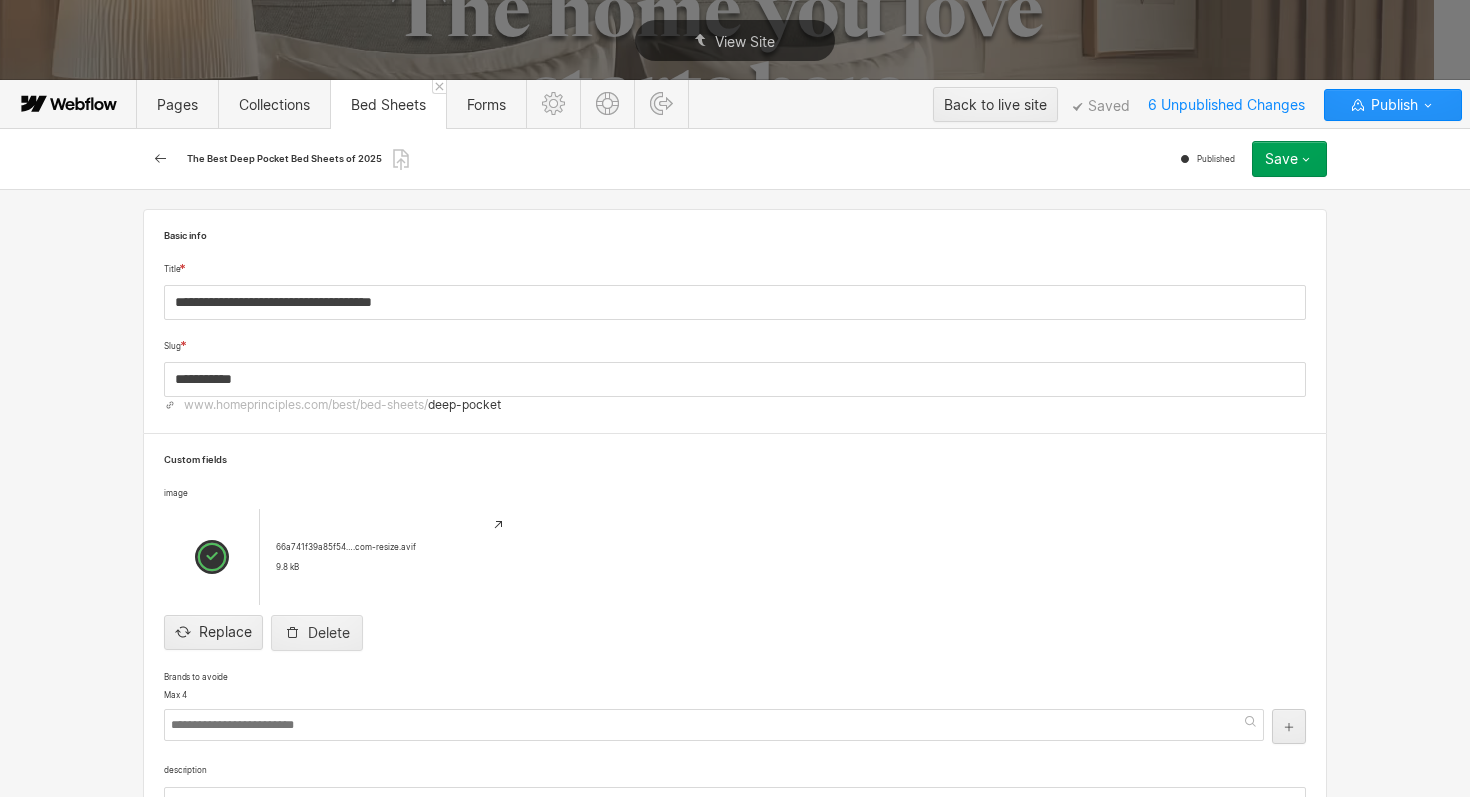 click 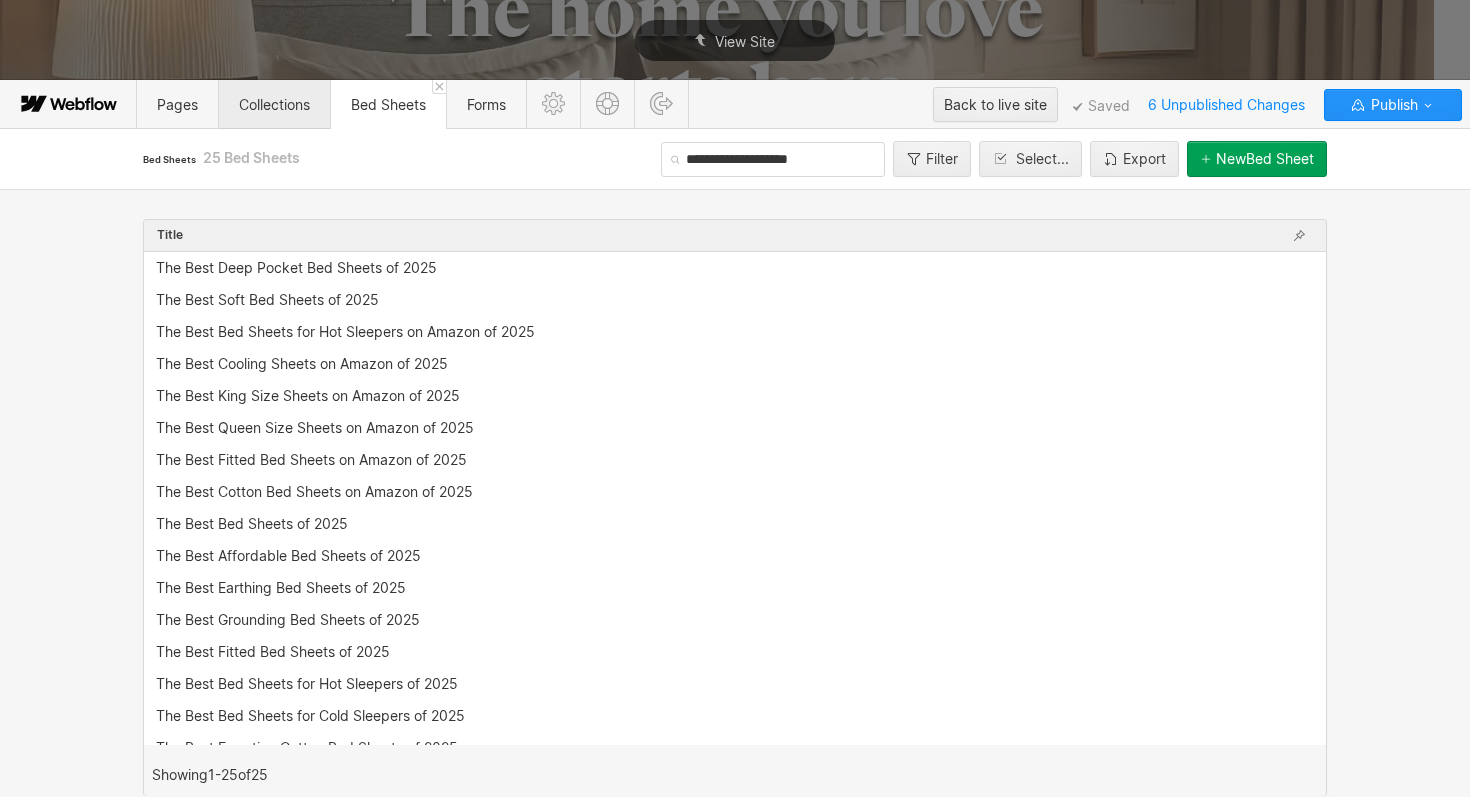 click on "Collections" at bounding box center (274, 104) 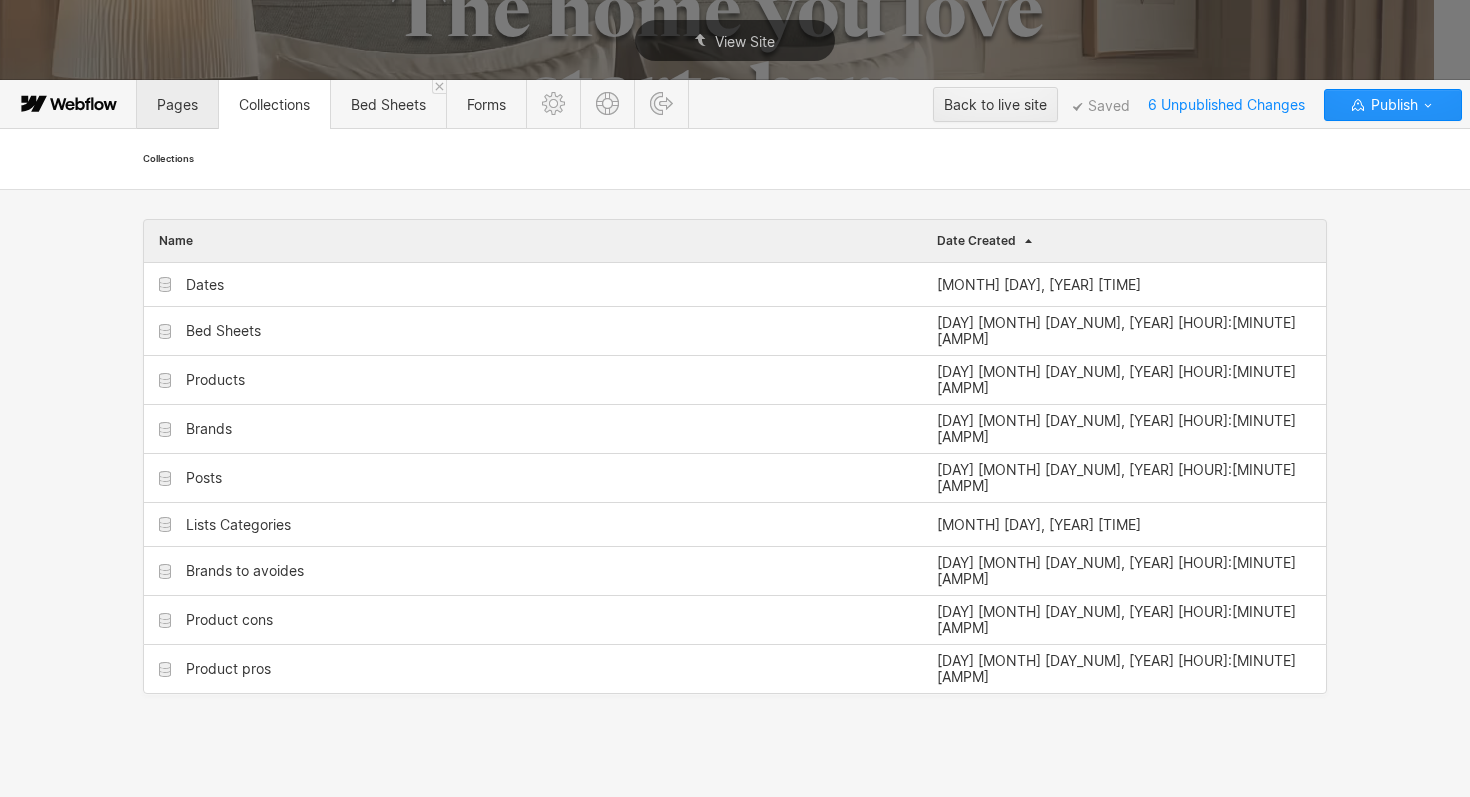 click on "Pages" at bounding box center (177, 104) 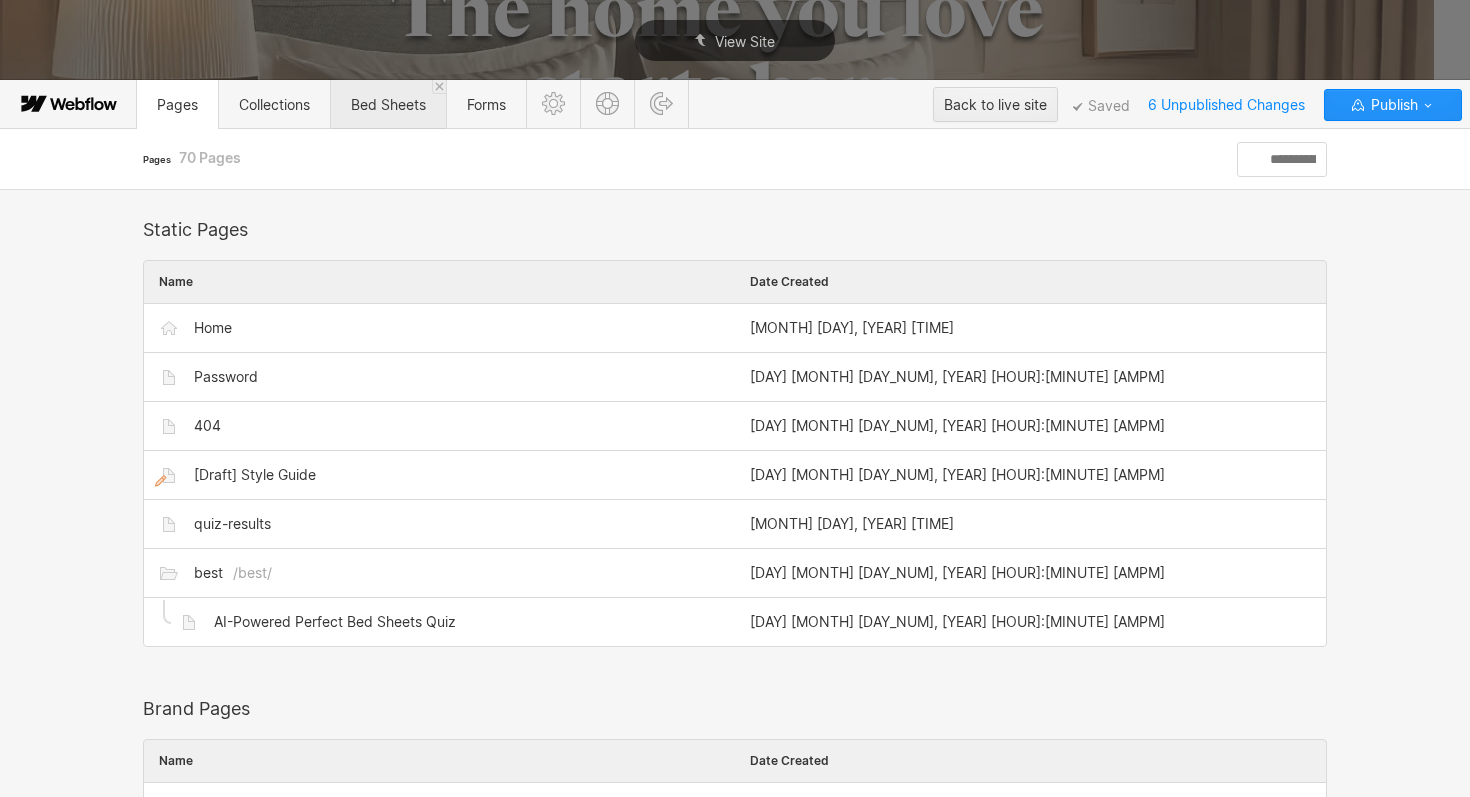 click on "Bed Sheets" at bounding box center (388, 104) 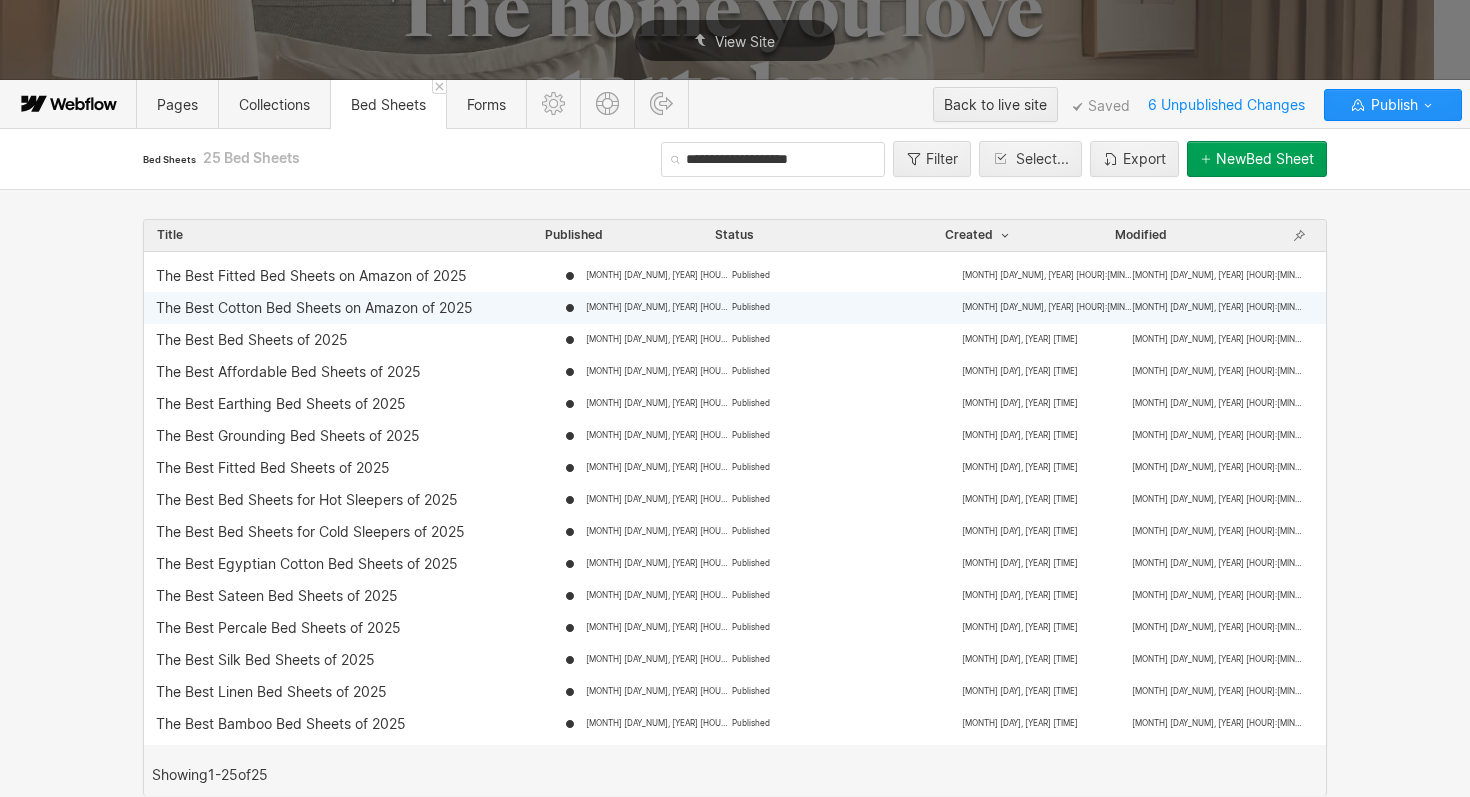 scroll, scrollTop: 307, scrollLeft: 0, axis: vertical 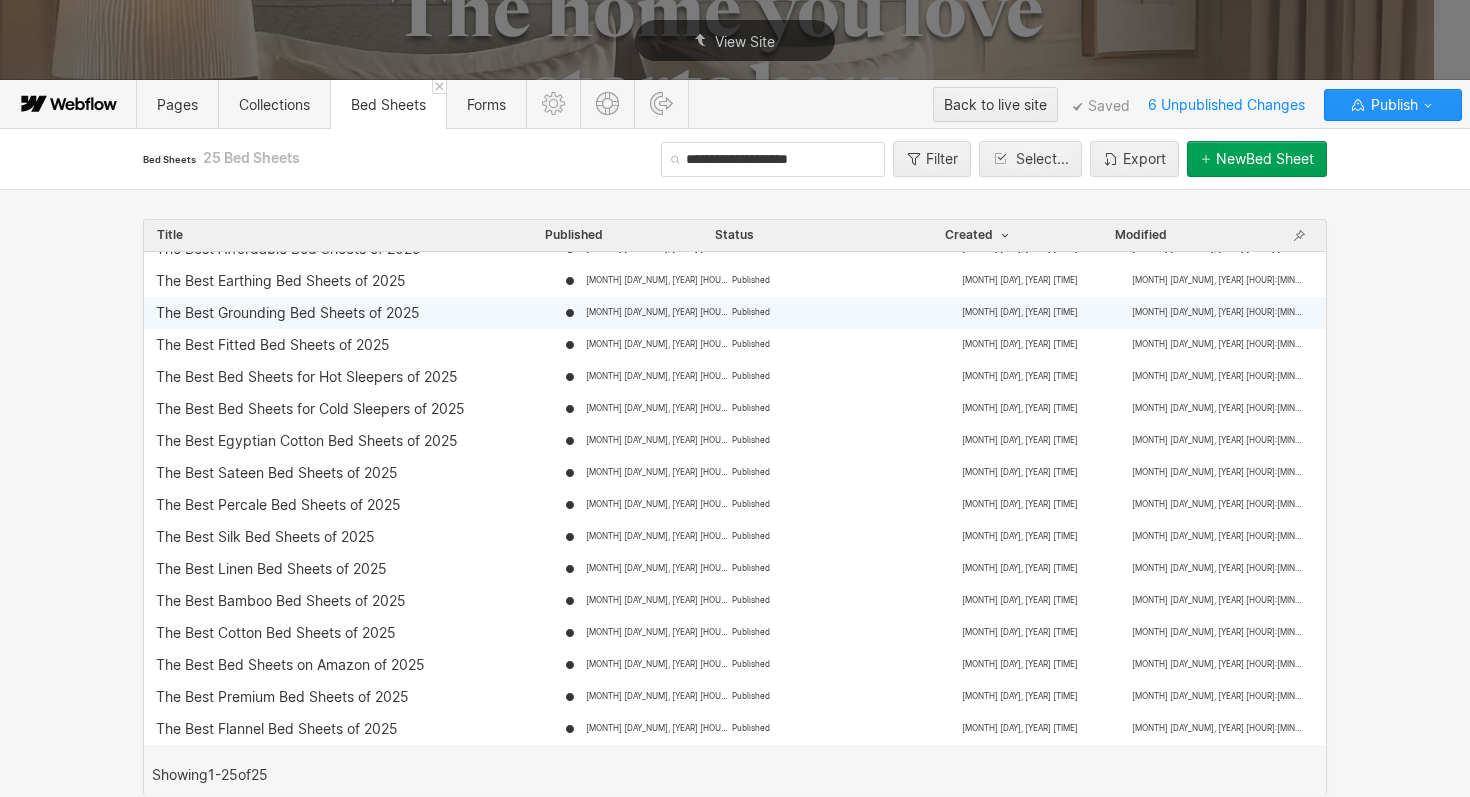 click on "The Best Grounding Bed Sheets of 2025 [MONTH] [DAY], [YEAR] [TIME] Published [MONTH] [DAY], [YEAR] [TIME] [MONTH] [DAY], [YEAR] [TIME]" at bounding box center (735, 313) 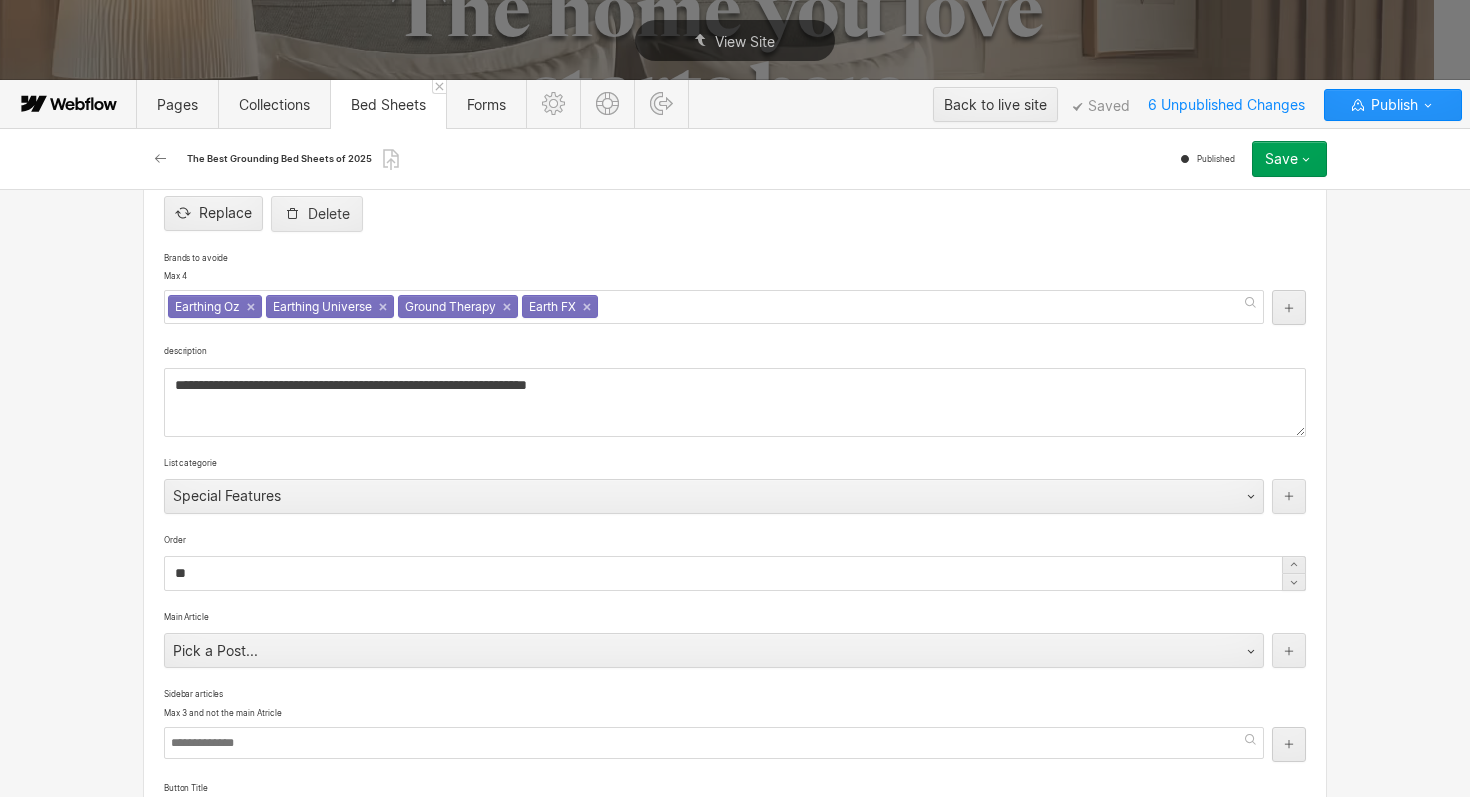 scroll, scrollTop: 0, scrollLeft: 0, axis: both 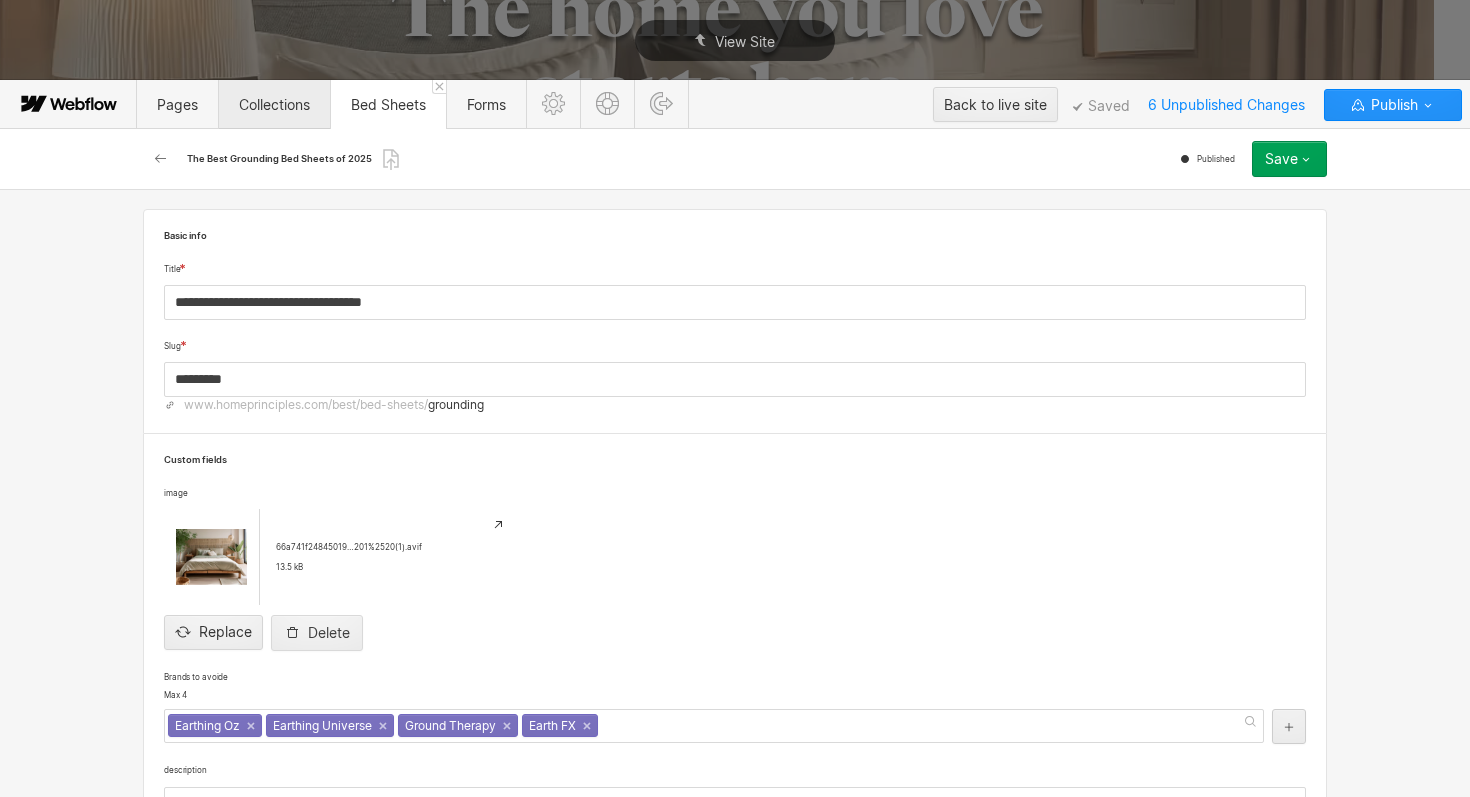 click on "Collections" at bounding box center (274, 104) 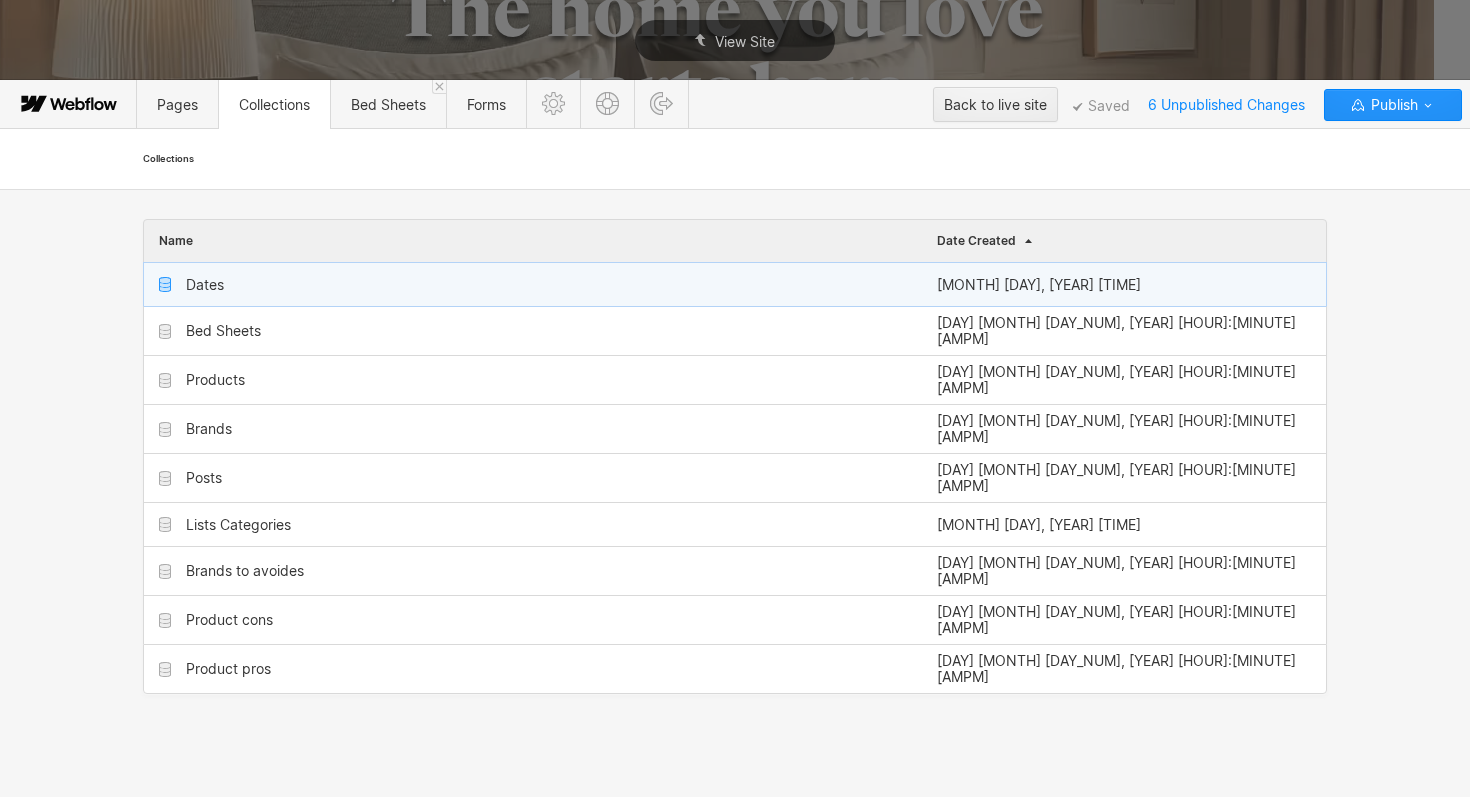 click on "Dates" at bounding box center [205, 285] 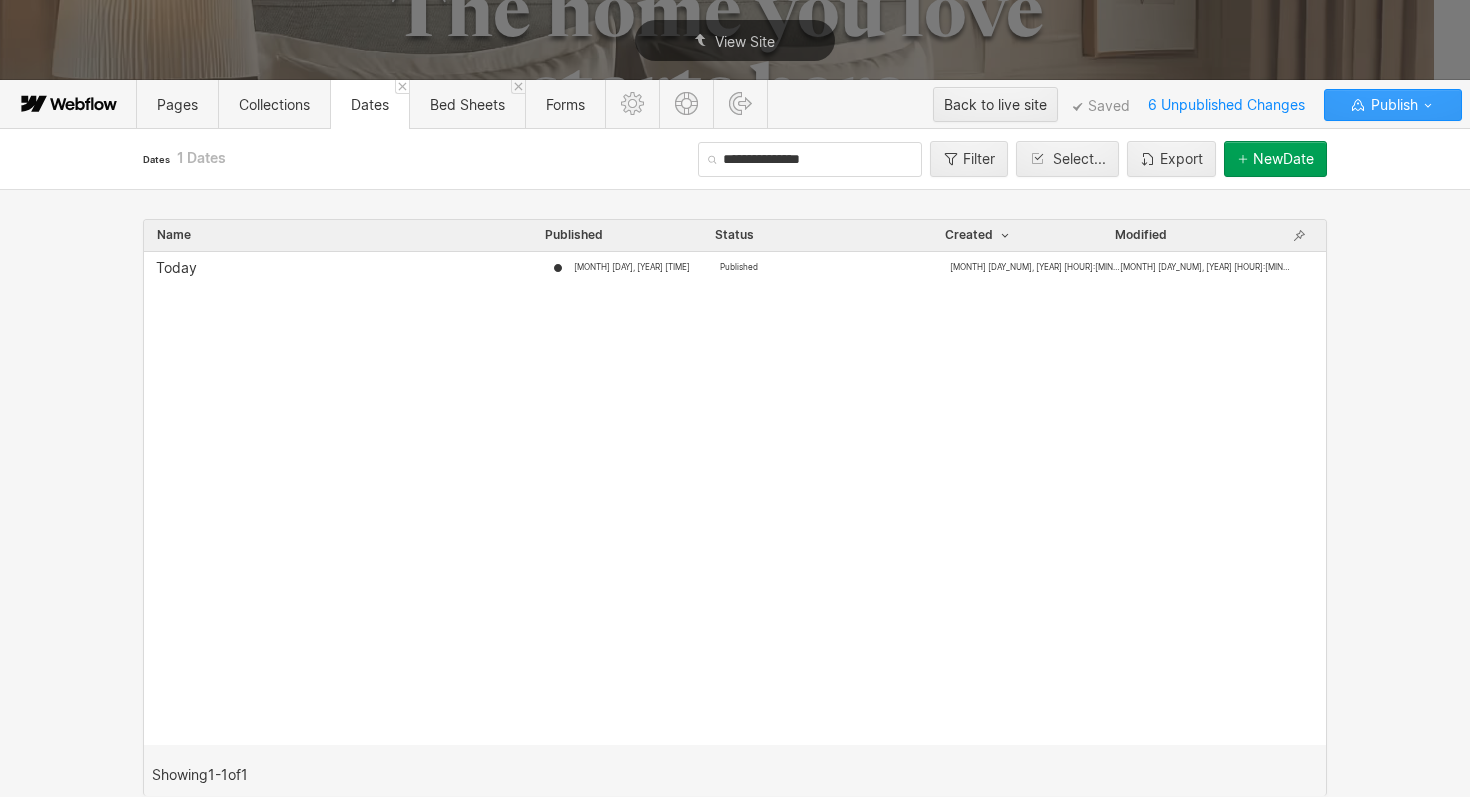 click on "Publish" at bounding box center [1393, 105] 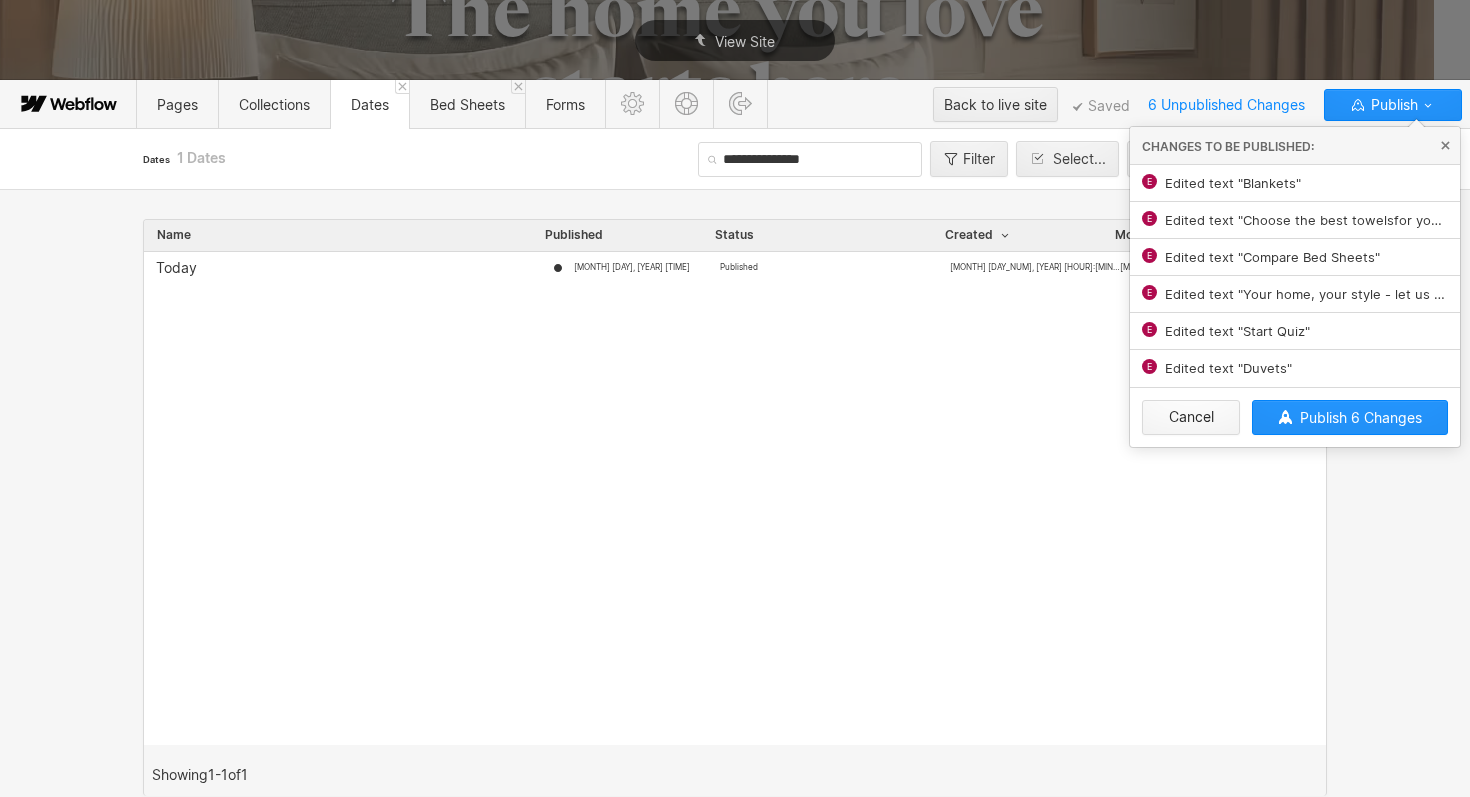 click on "Cancel" at bounding box center (1191, 417) 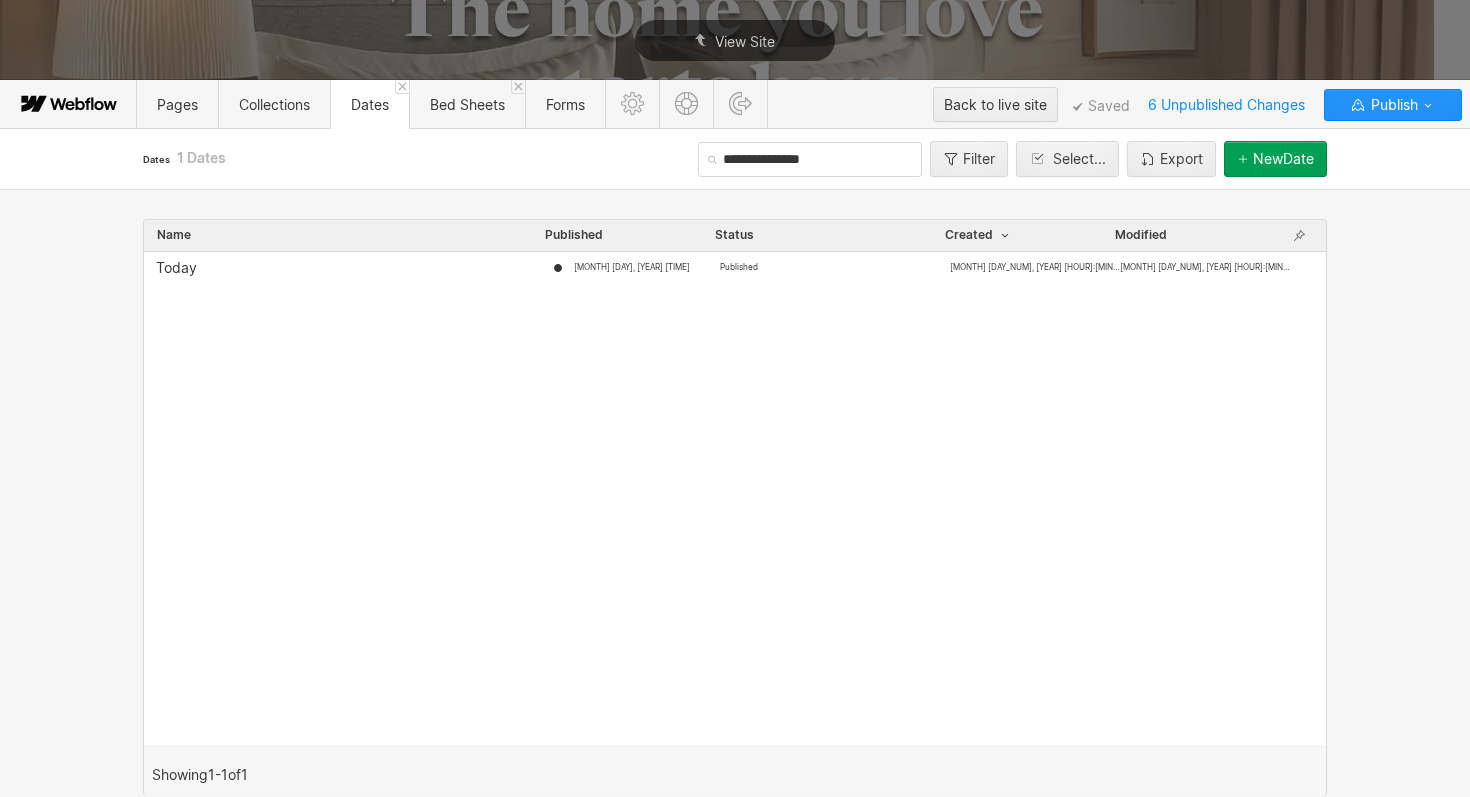 click 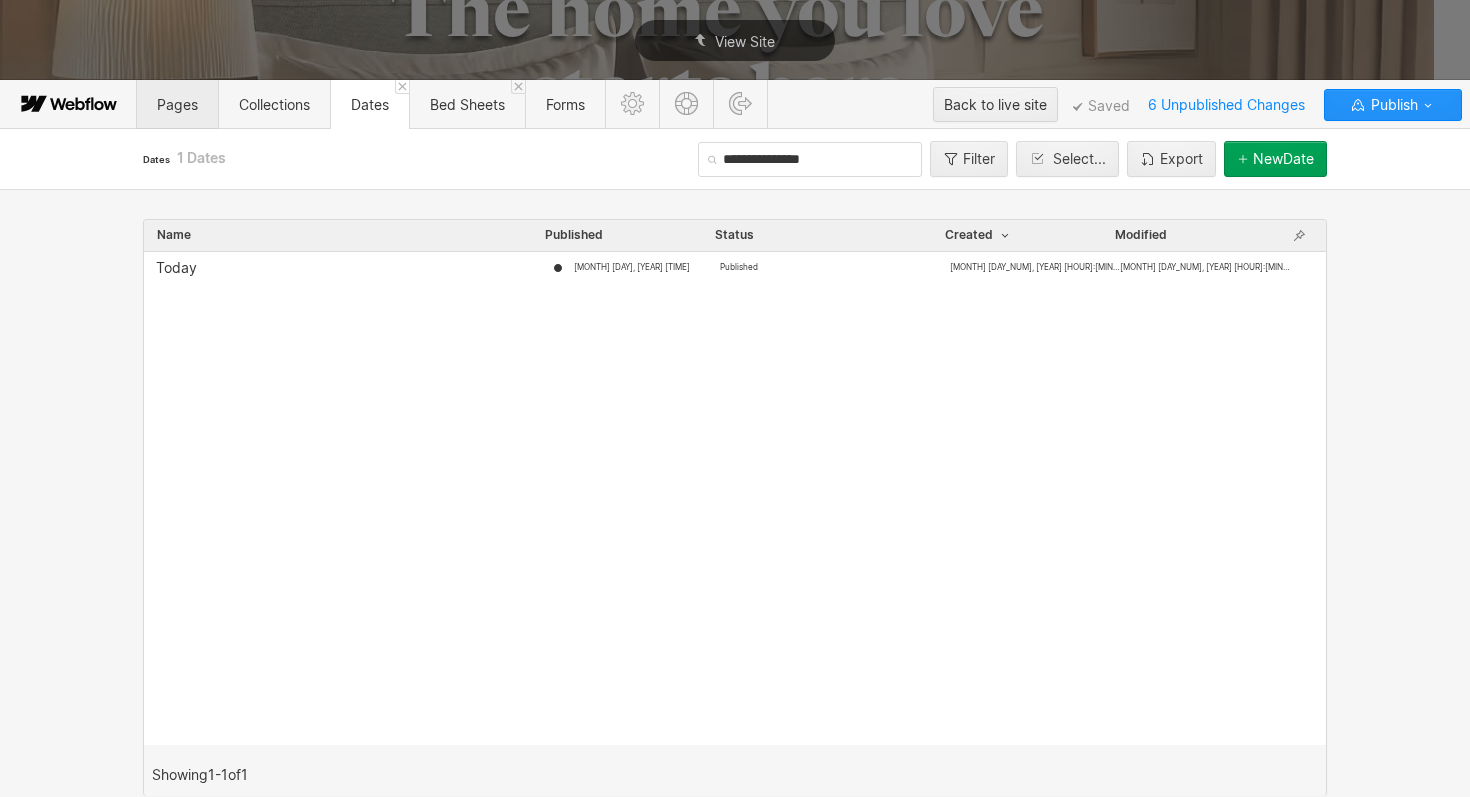 click on "Pages" at bounding box center (177, 104) 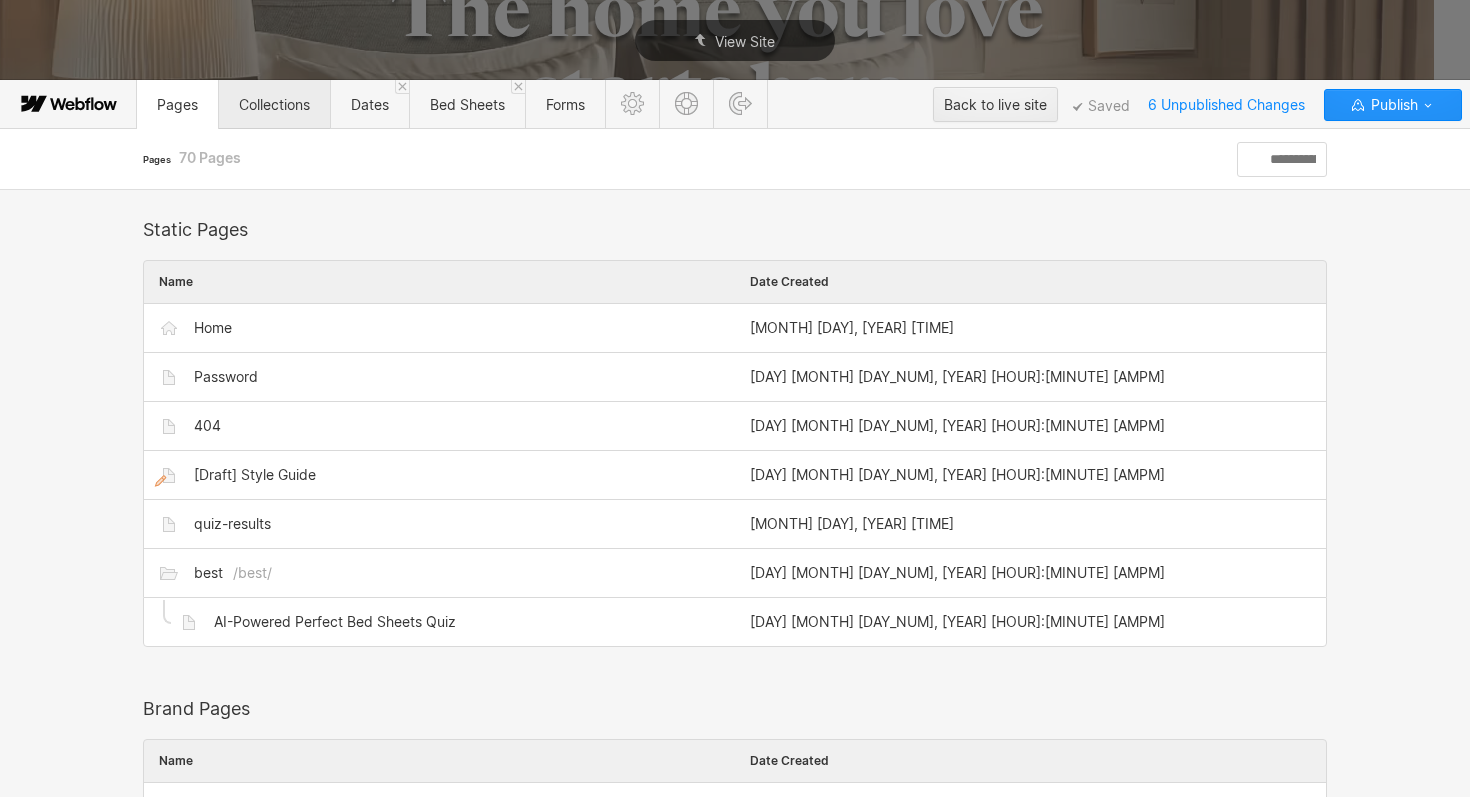 click on "Collections" at bounding box center (274, 104) 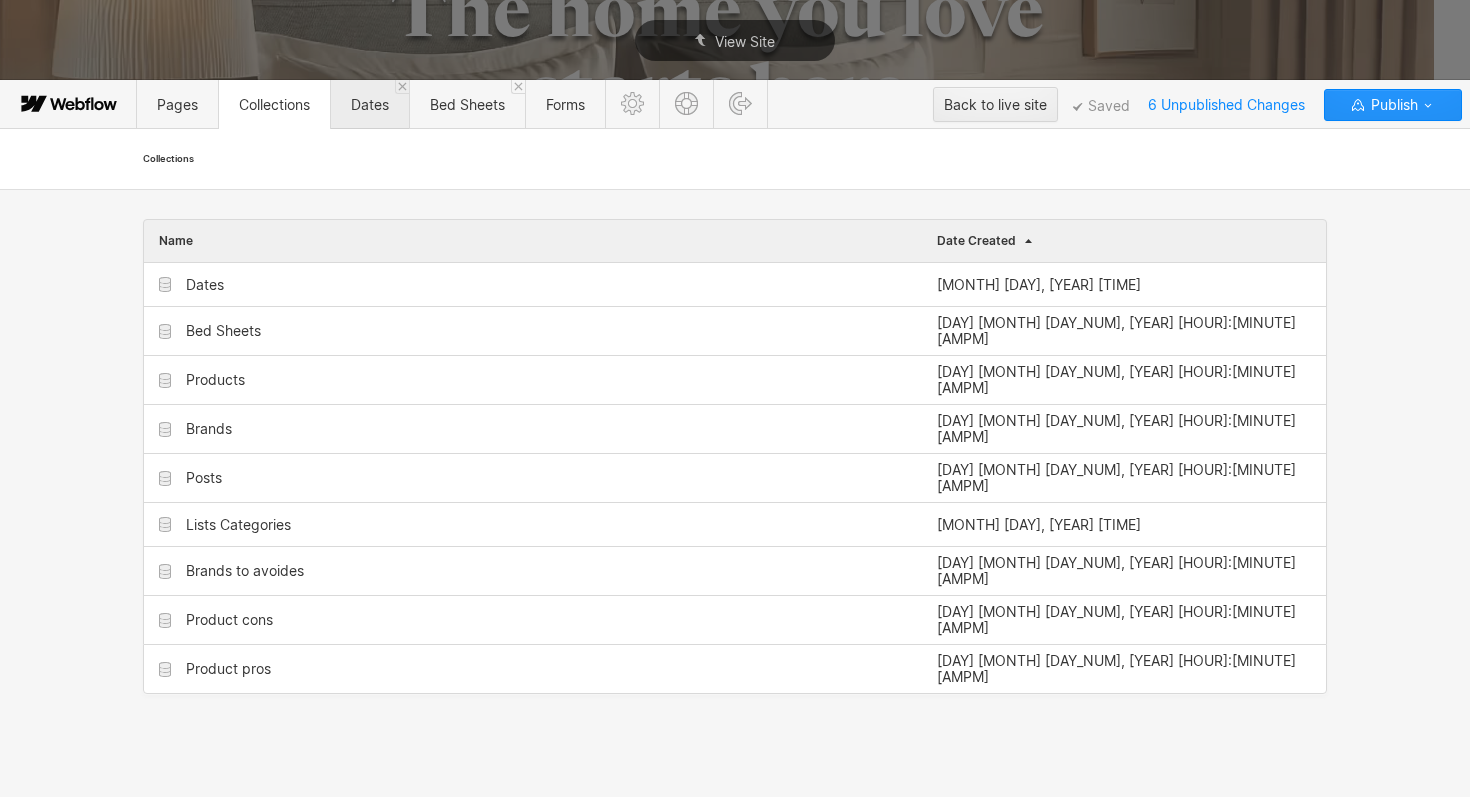 click on "Dates" at bounding box center (369, 104) 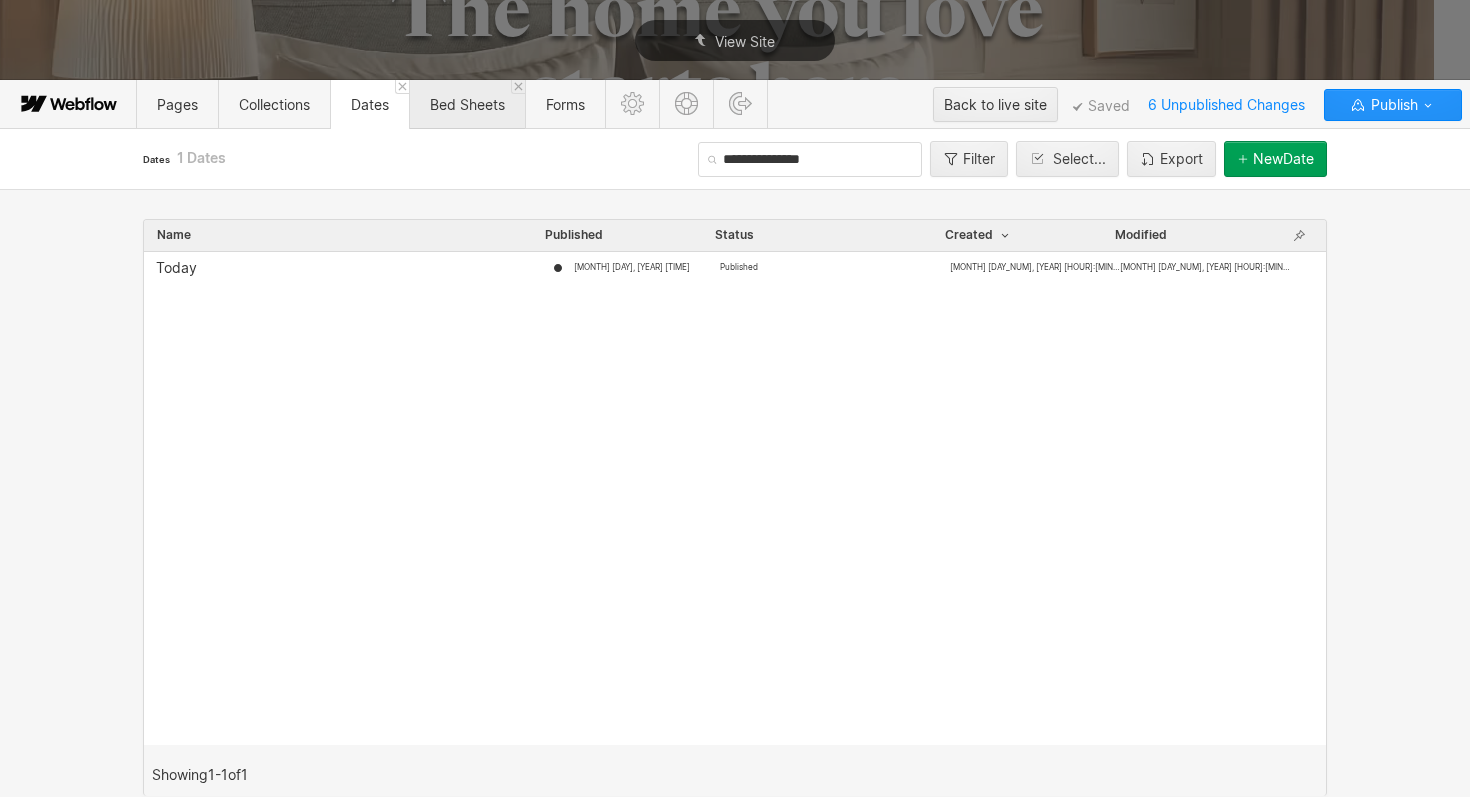 click on "Bed Sheets" at bounding box center [467, 104] 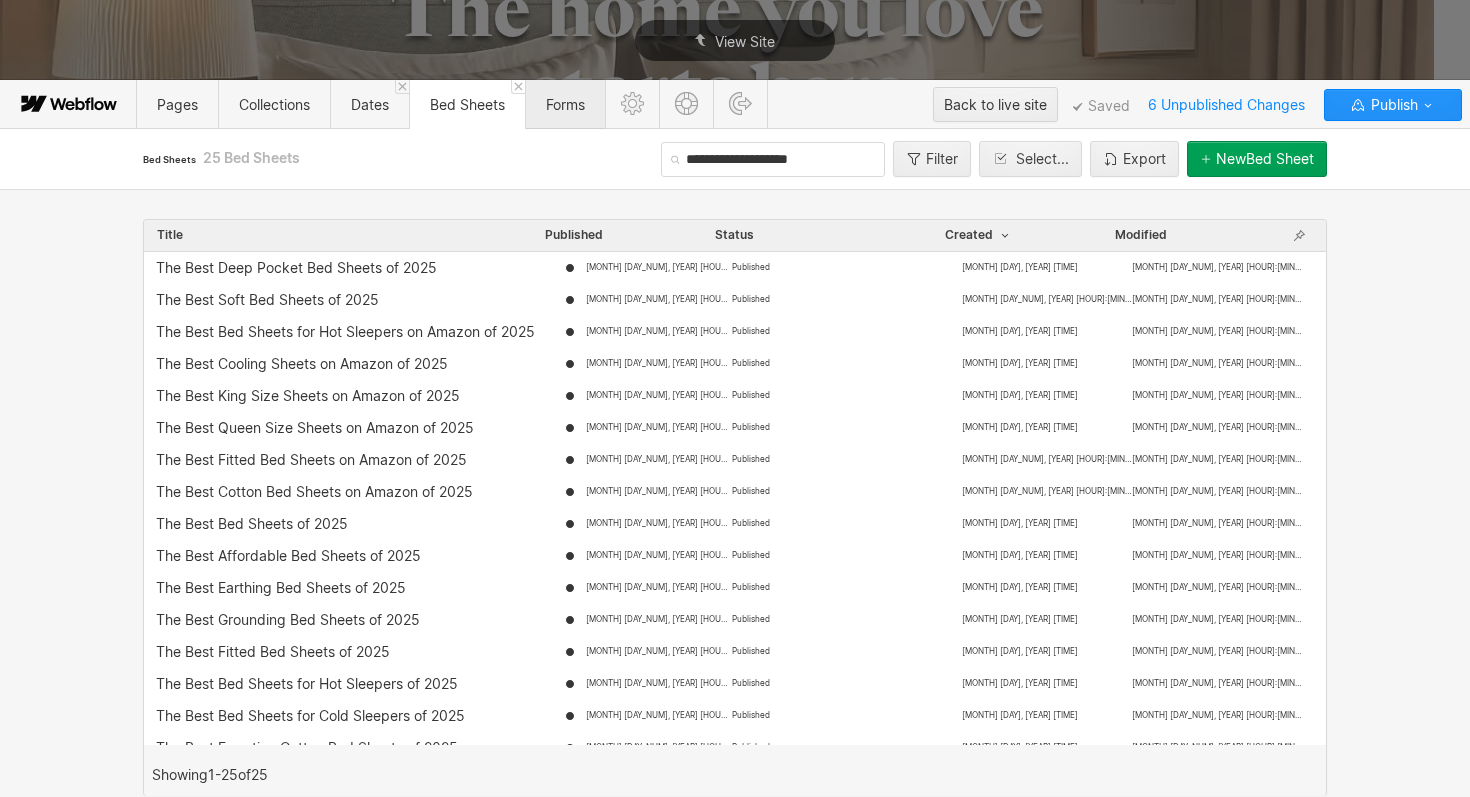 click on "Forms" at bounding box center (565, 104) 